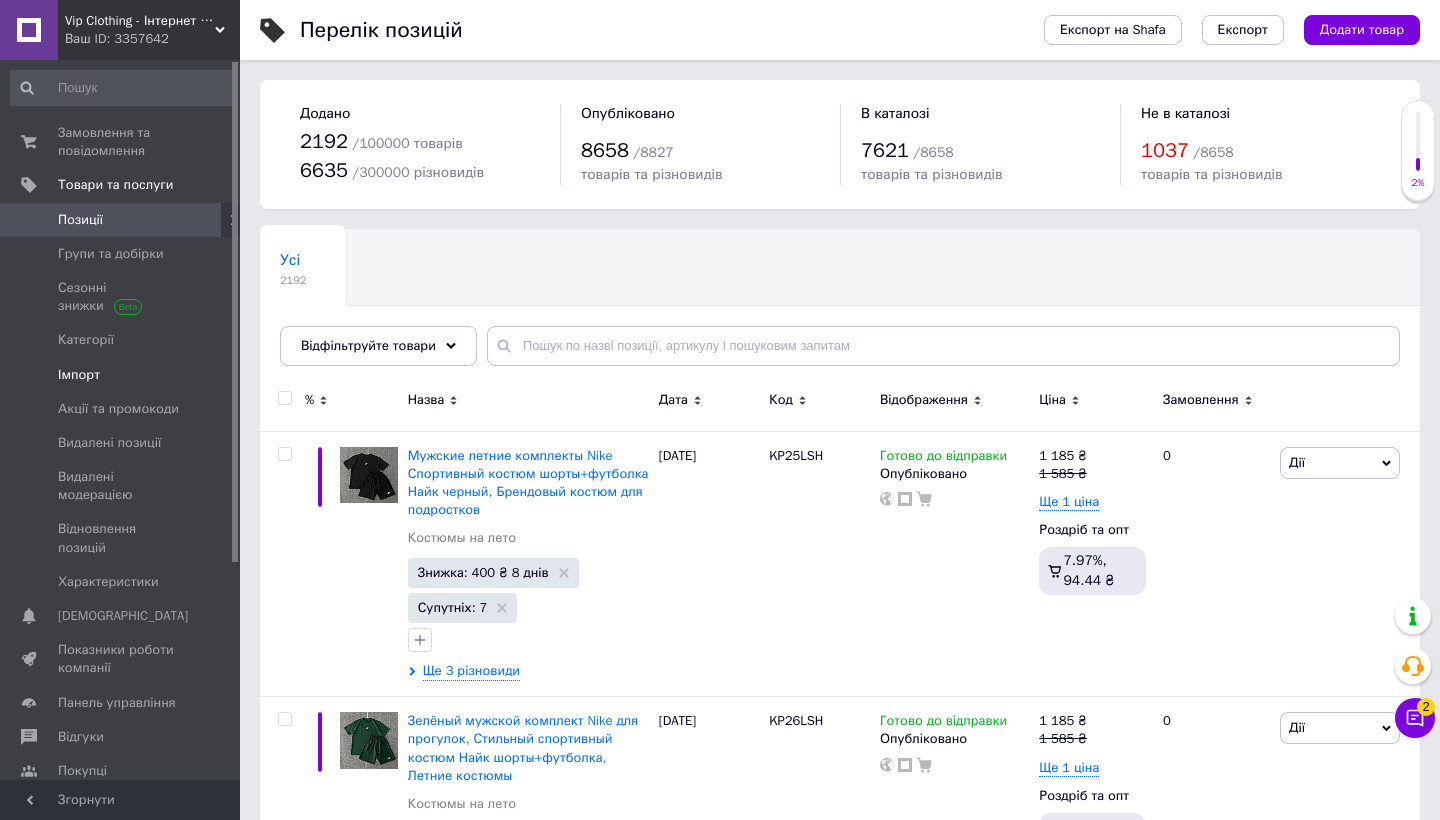 scroll, scrollTop: 0, scrollLeft: 0, axis: both 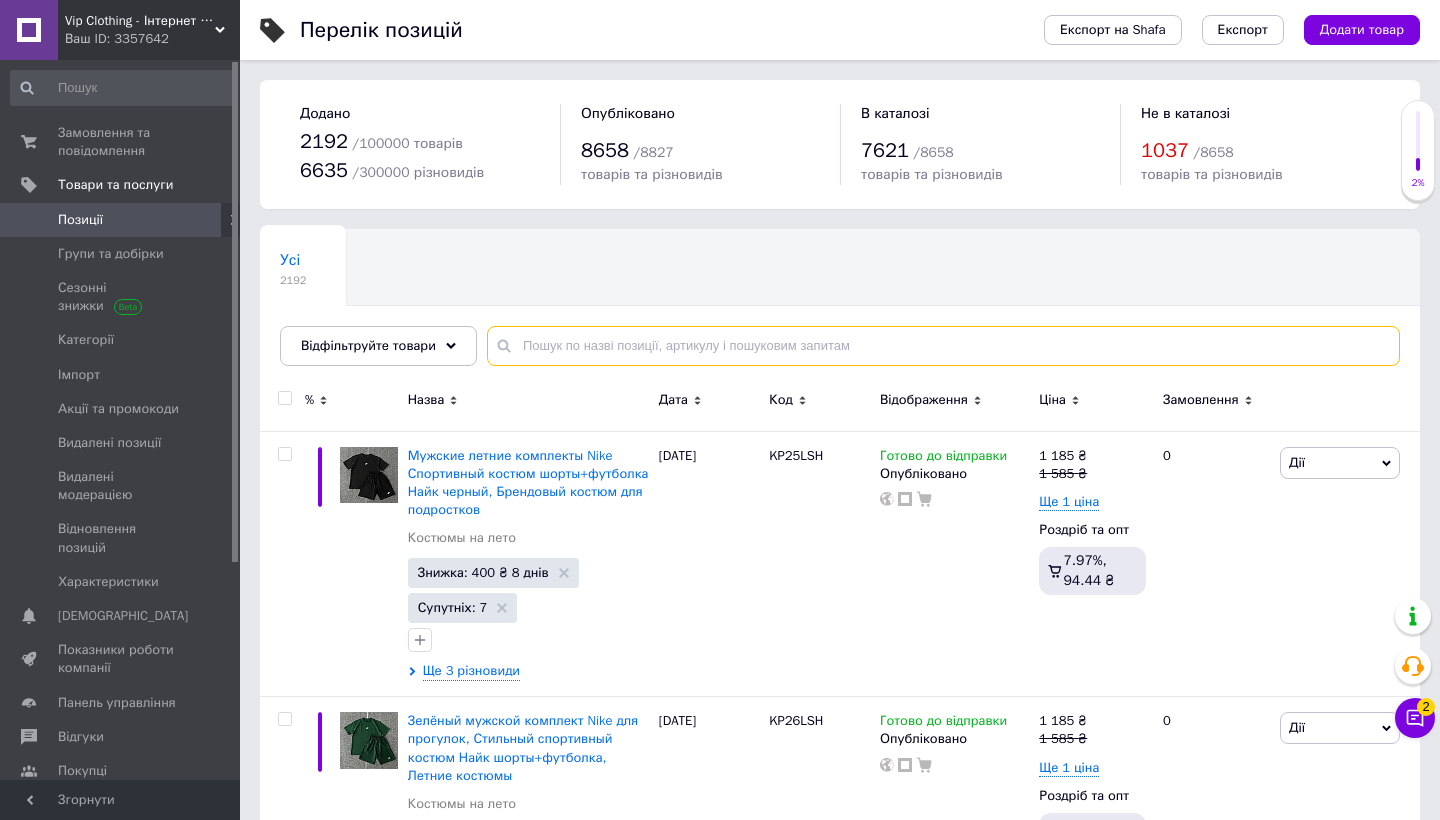 click at bounding box center [943, 346] 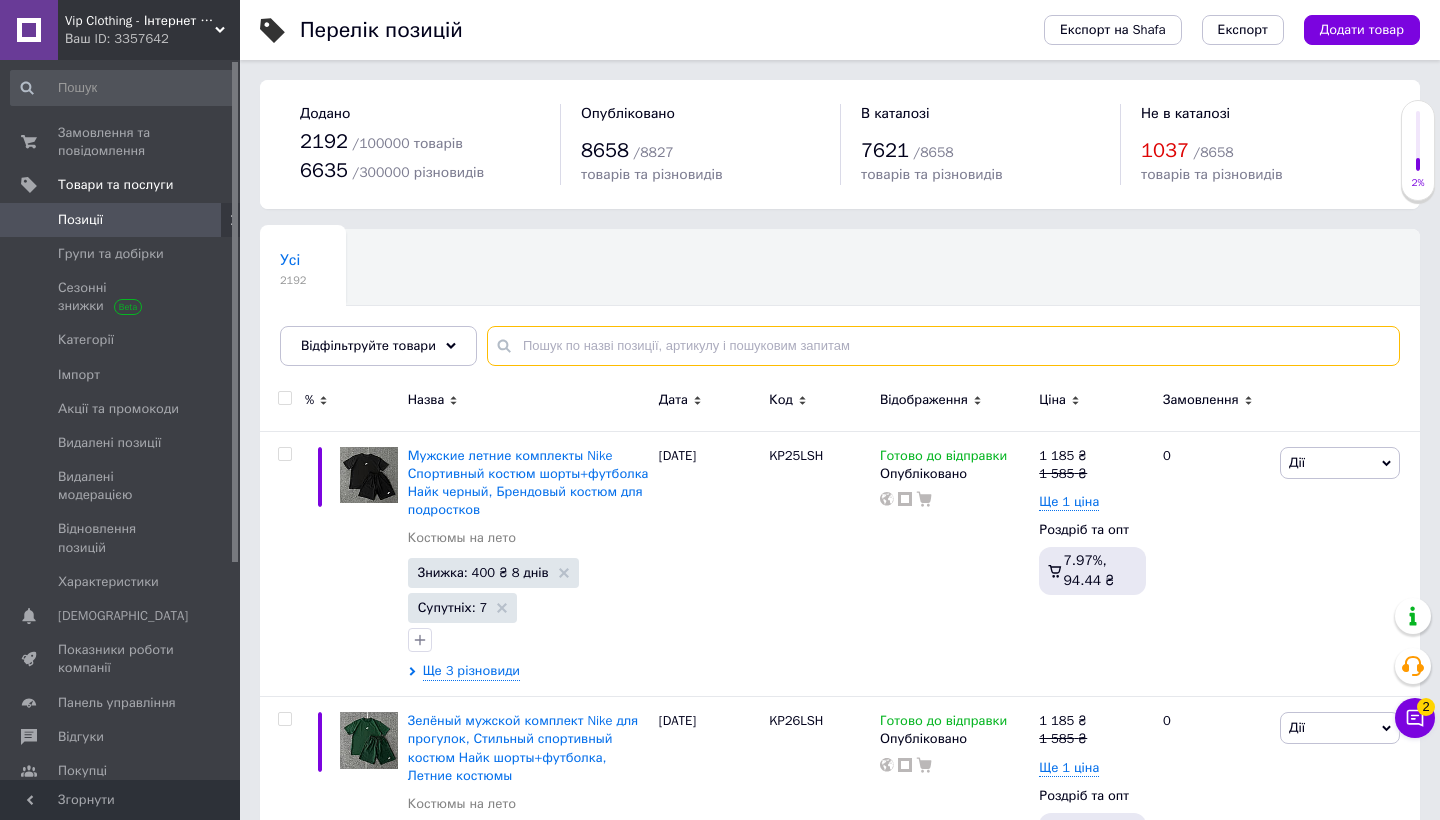 paste on "0383" 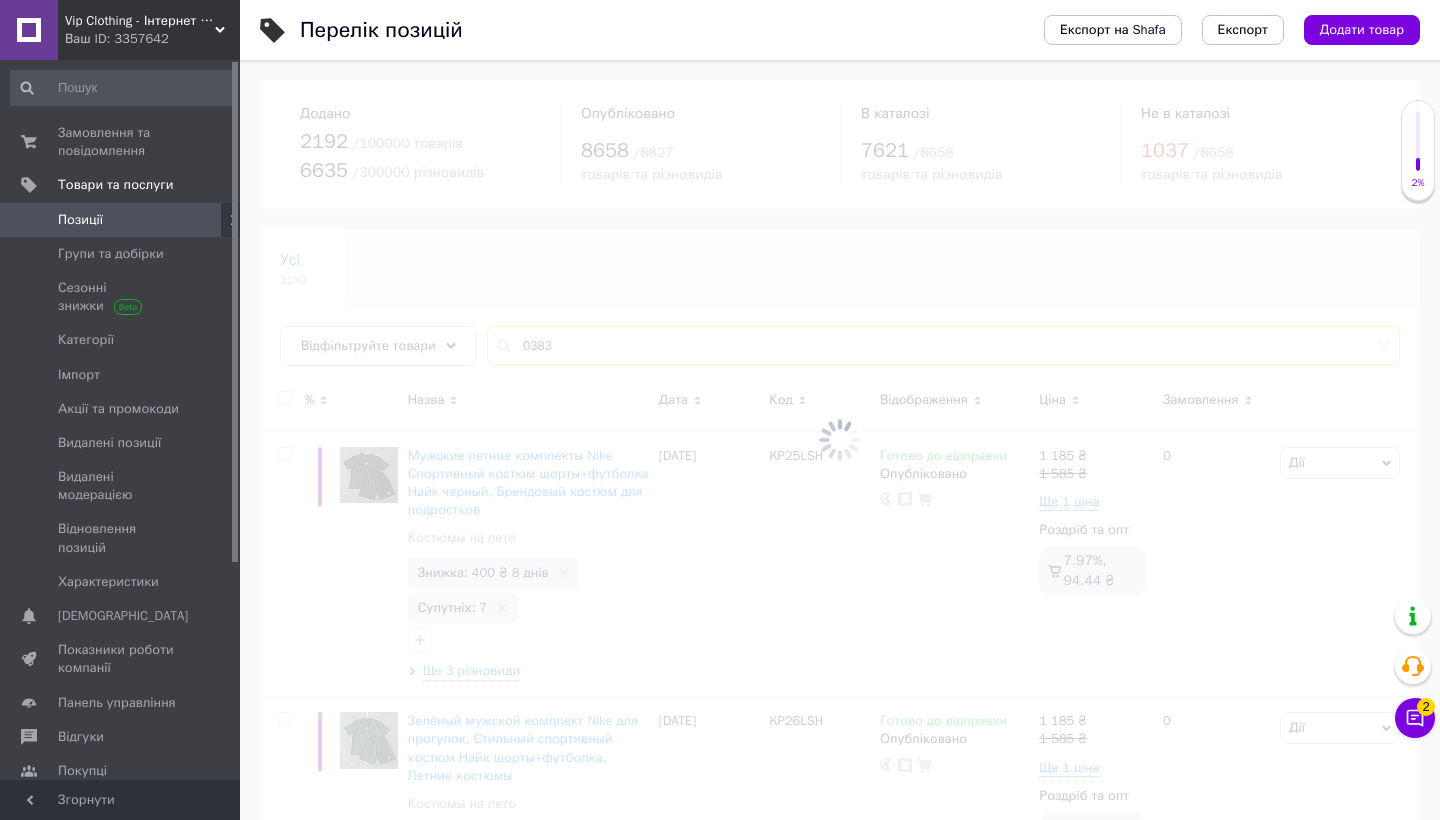 type on "0383" 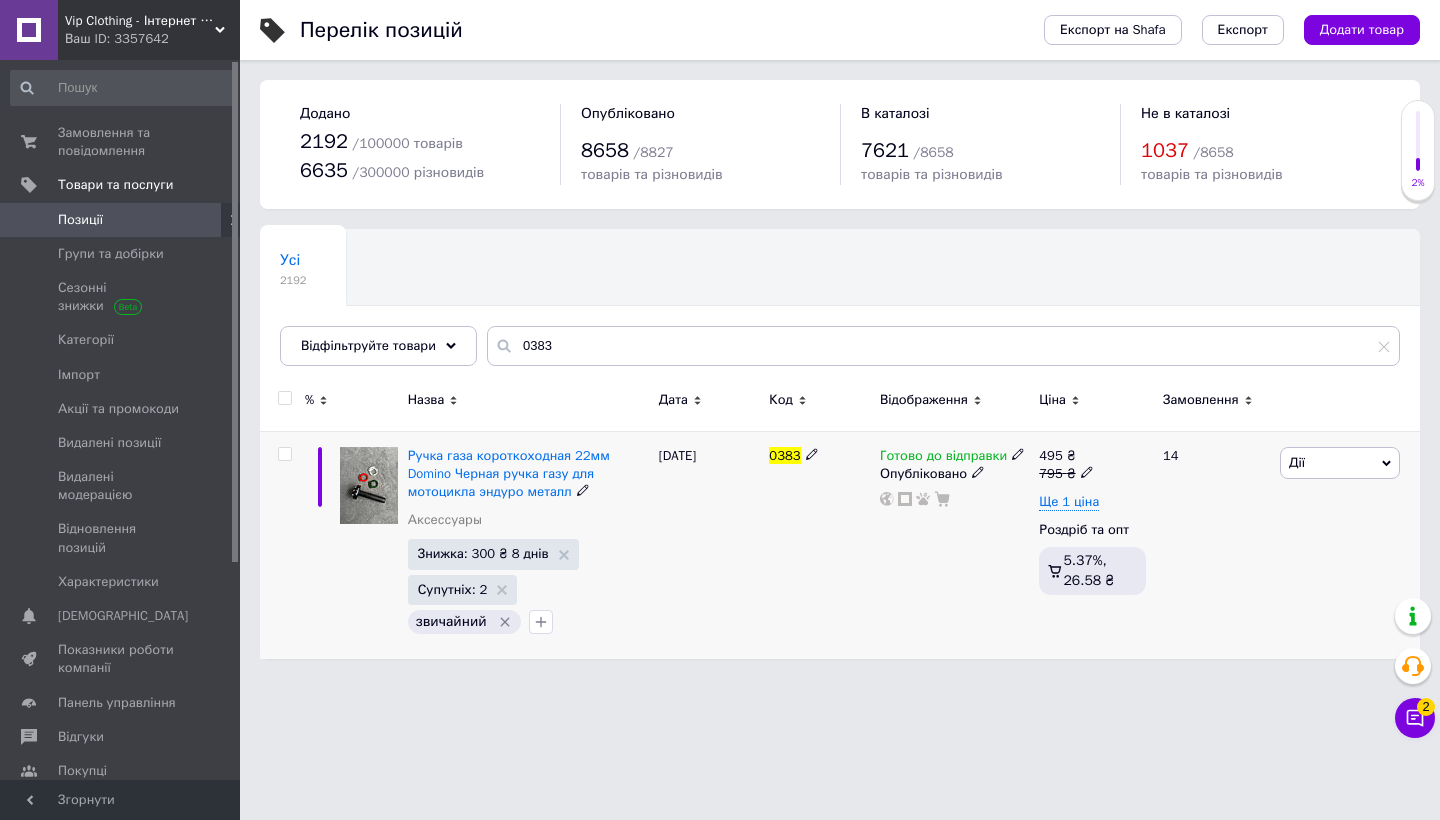 click 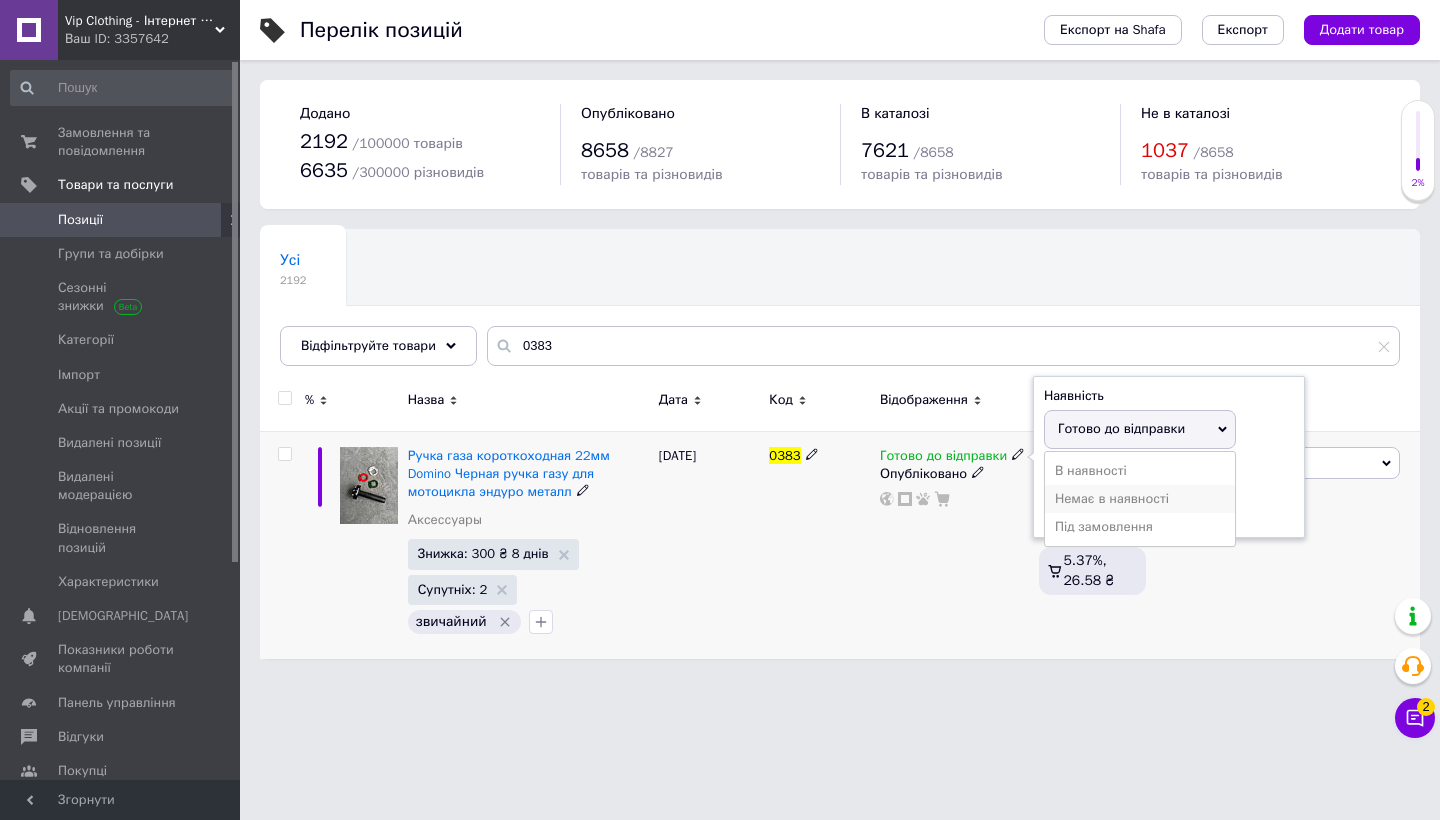 click on "Немає в наявності" at bounding box center [1140, 499] 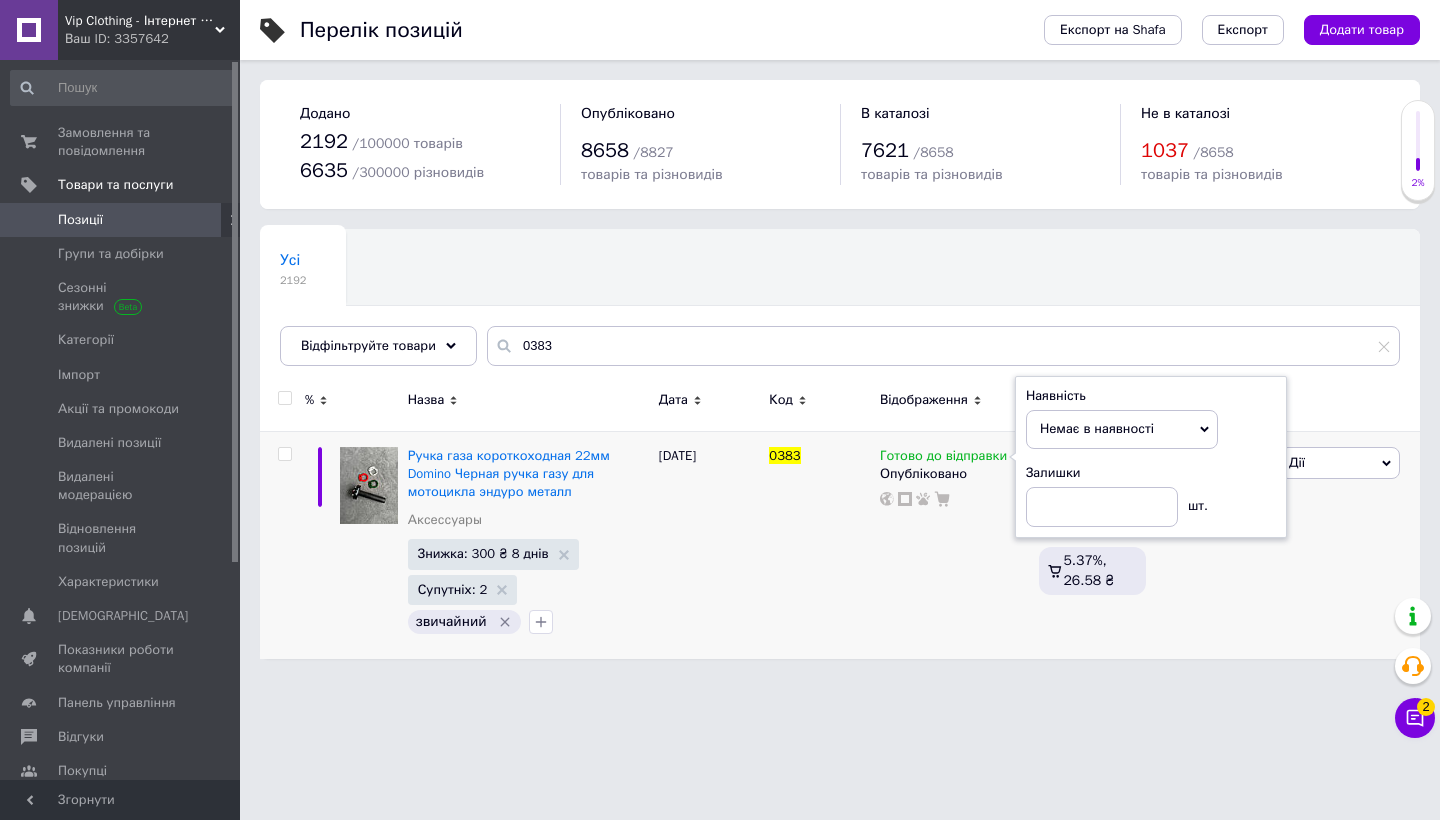 click on "Vip Clothing - Інтернет магазин брендового одягу Ваш ID: 3357642 Сайт Vip Clothing - Інтернет магазин бре... Кабінет покупця Перевірити стан системи Сторінка на порталі Bellezza - Интернет-магазин нужных вещей [PERSON_NAME] Довідка Вийти Замовлення та повідомлення 0 0 Товари та послуги Позиції Групи та добірки Сезонні знижки Категорії Імпорт Акції та промокоди Видалені позиції Видалені модерацією Відновлення позицій Характеристики Сповіщення 0 Показники роботи компанії Панель управління Відгуки Покупці Аналітика" at bounding box center [720, 339] 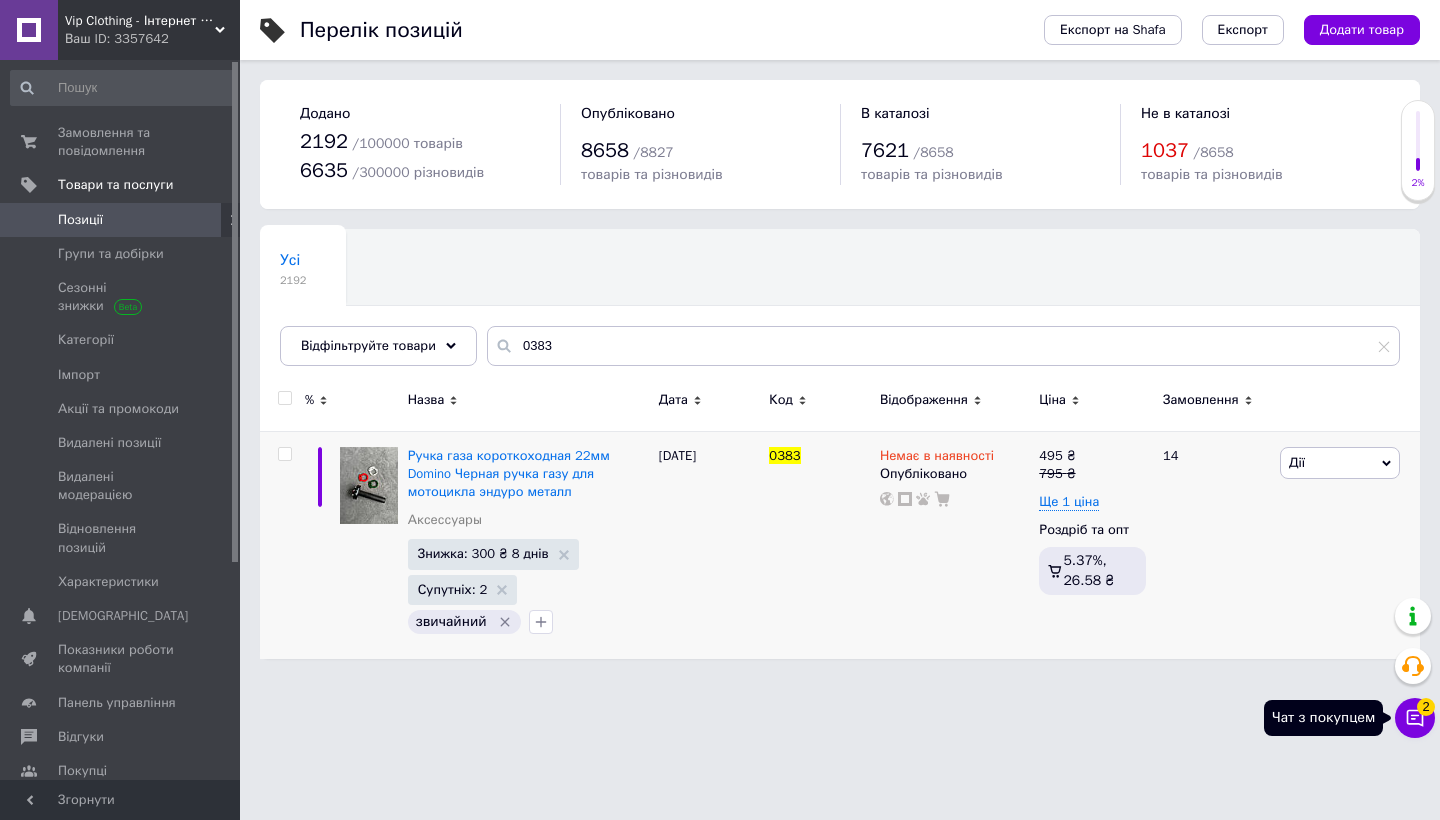 click 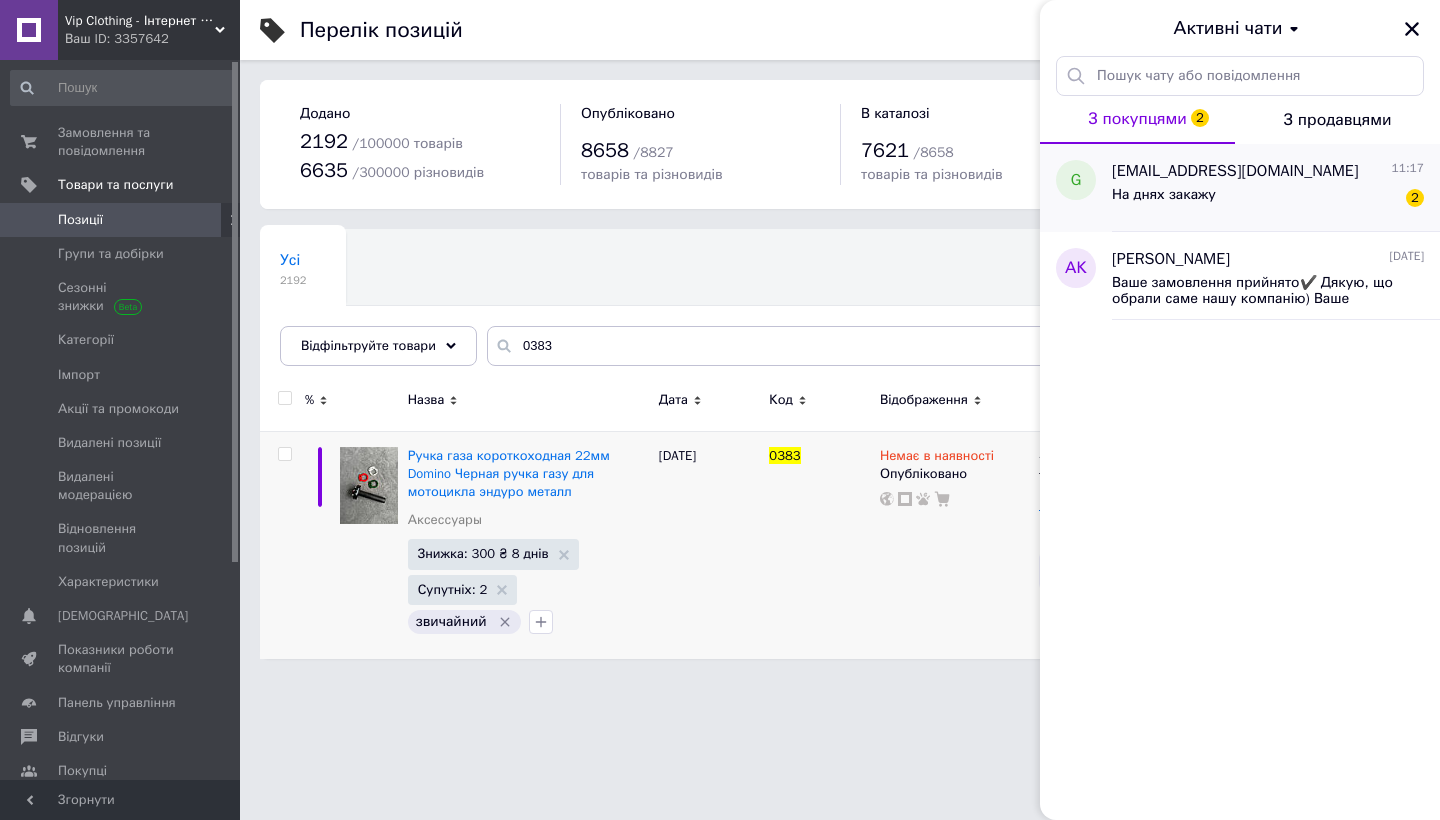 click on "[EMAIL_ADDRESS][DOMAIN_NAME] 11:17 На днях закажу 2" at bounding box center (1276, 188) 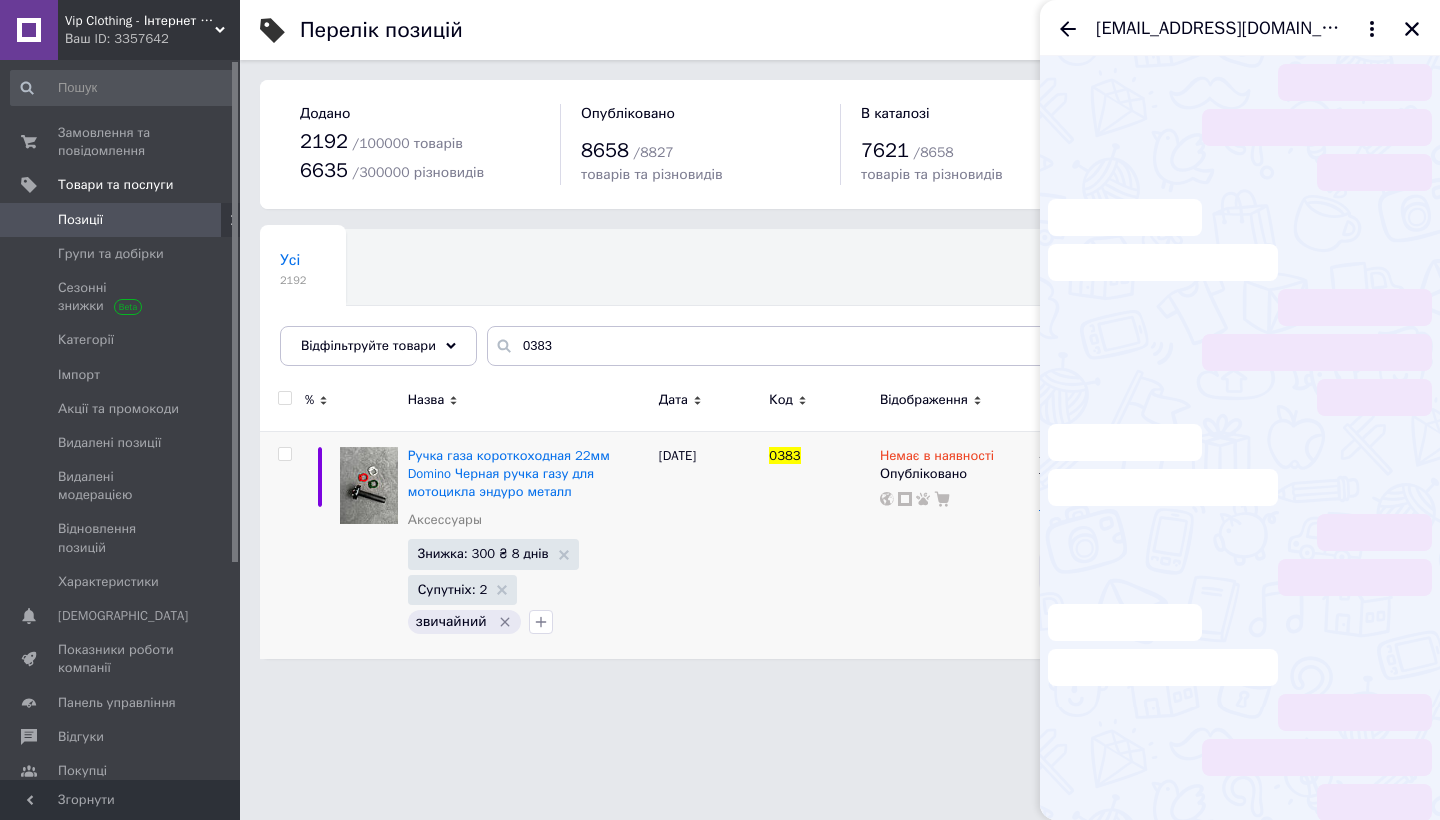 click at bounding box center [1240, 757] 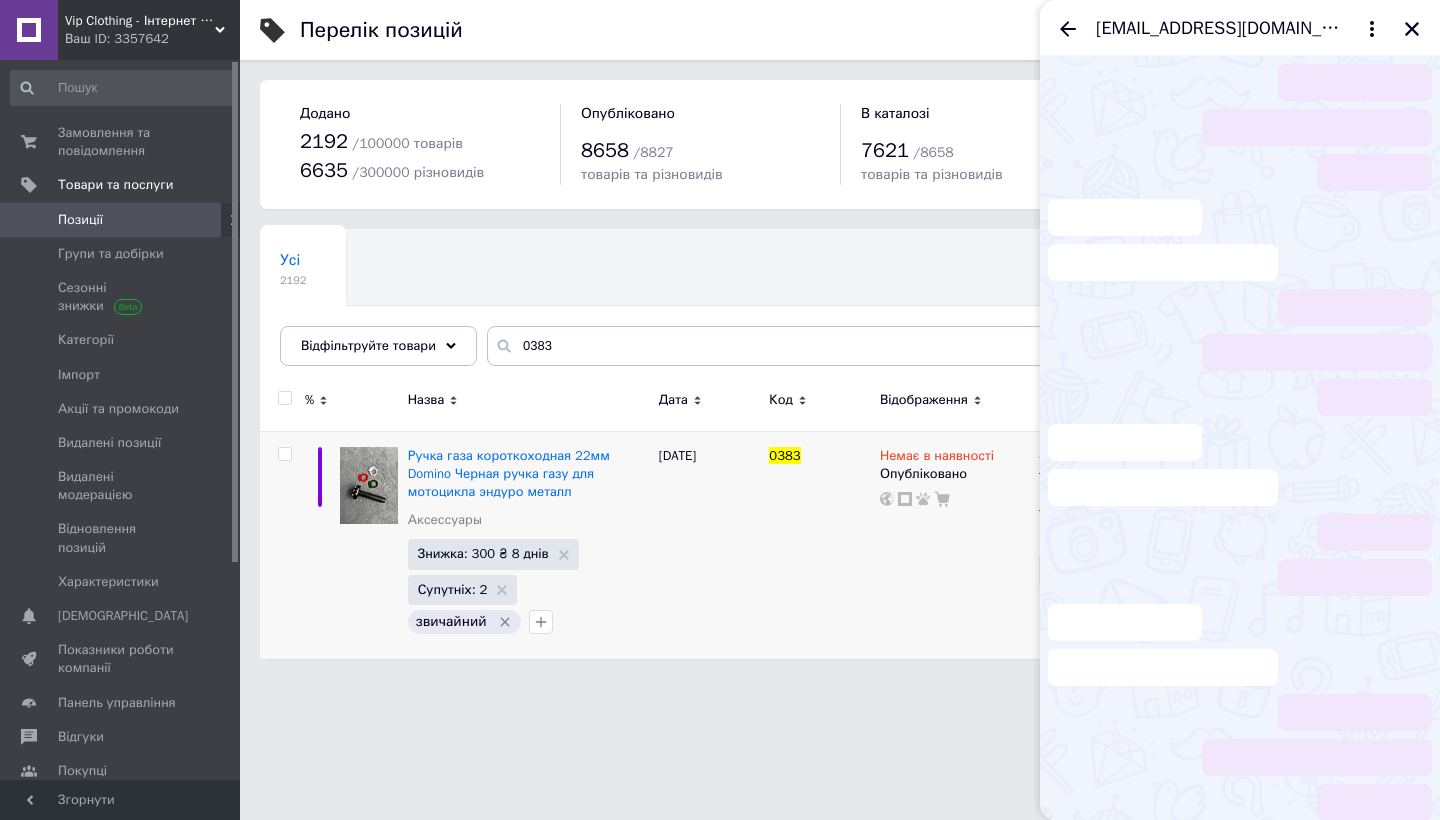 drag, startPoint x: 1061, startPoint y: 25, endPoint x: 1089, endPoint y: 33, distance: 29.12044 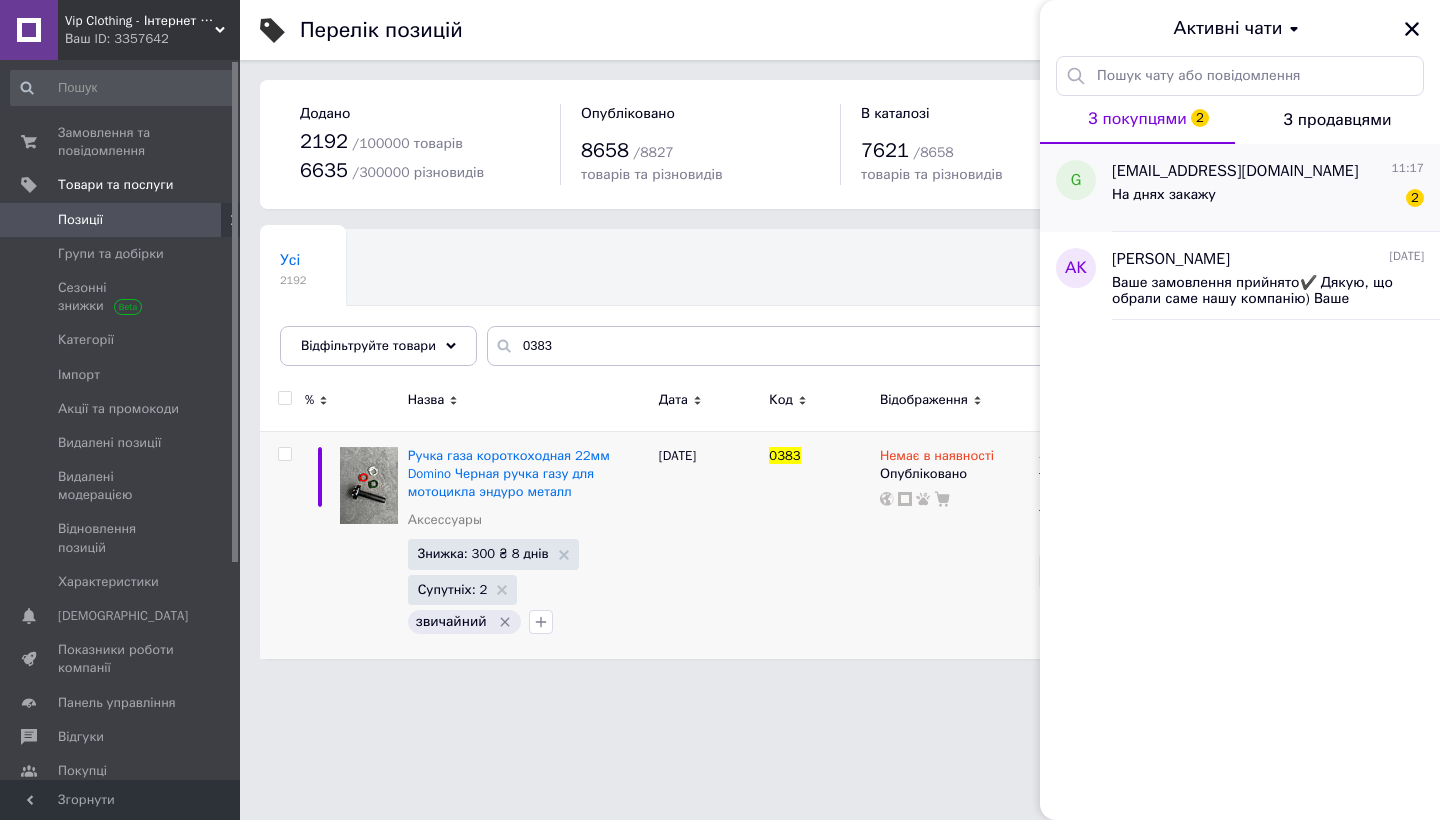 click on "[EMAIL_ADDRESS][DOMAIN_NAME] 11:17 На днях закажу 2" at bounding box center [1276, 188] 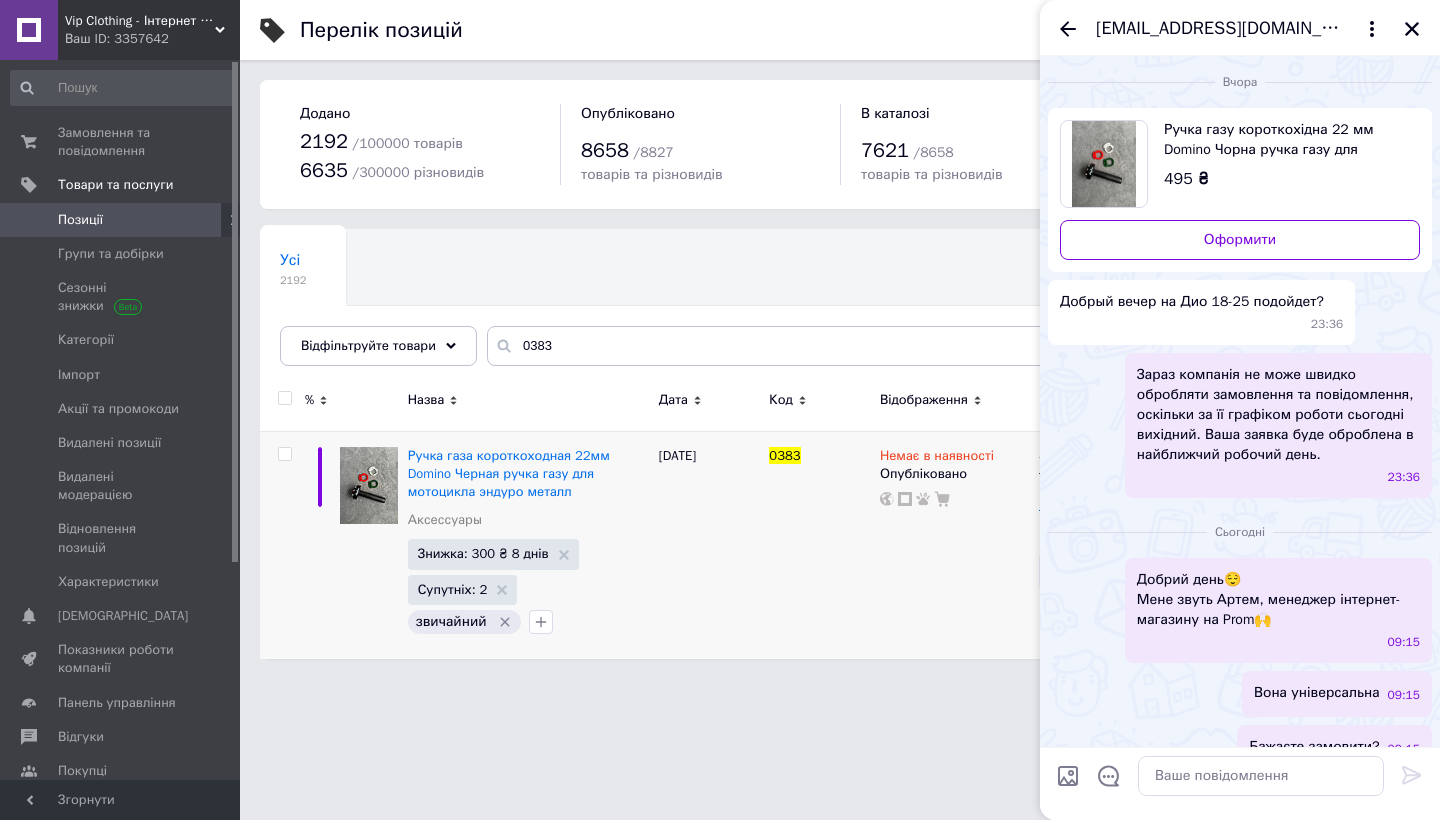 scroll, scrollTop: 484, scrollLeft: 0, axis: vertical 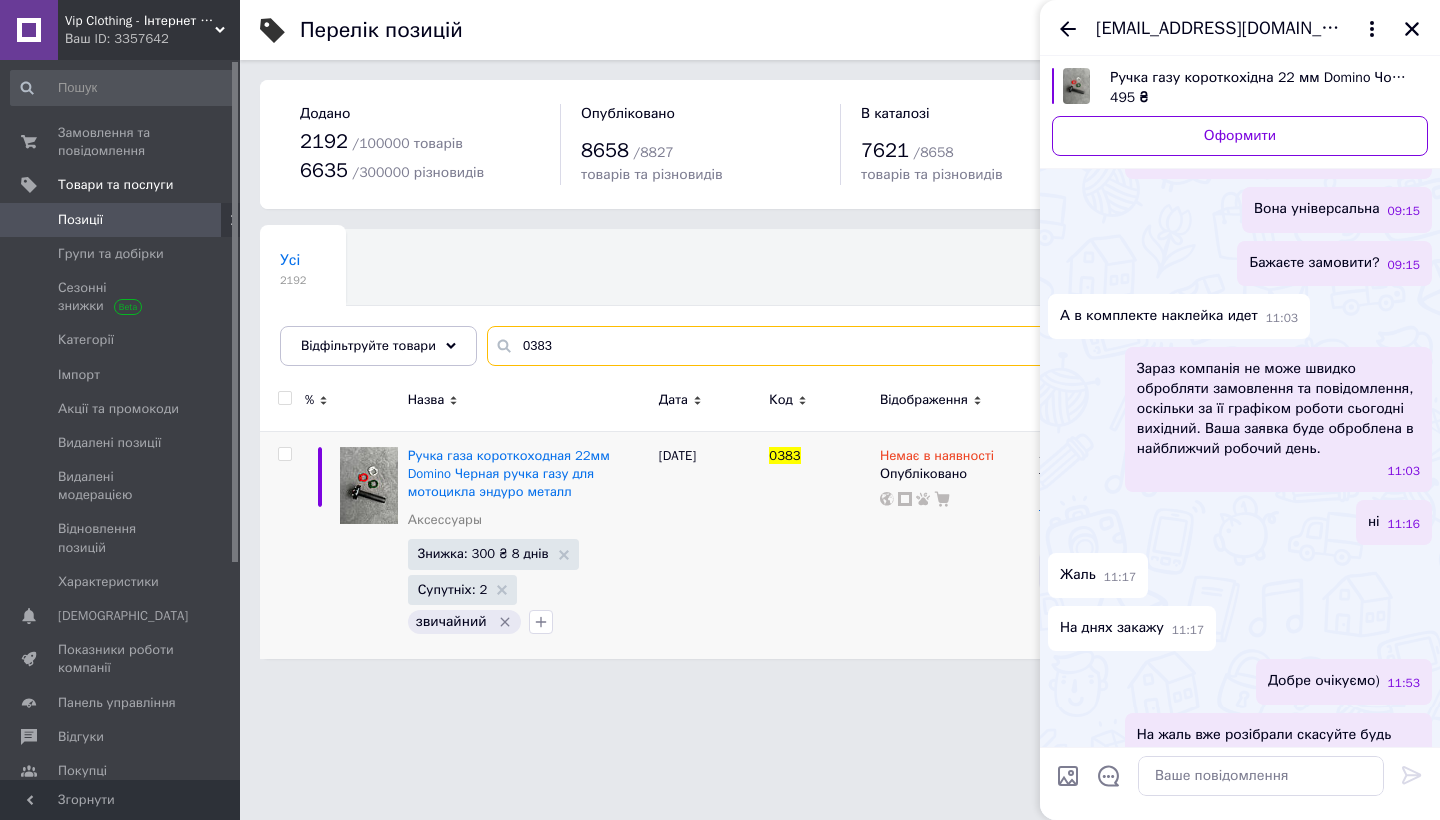 click on "0383" at bounding box center [943, 346] 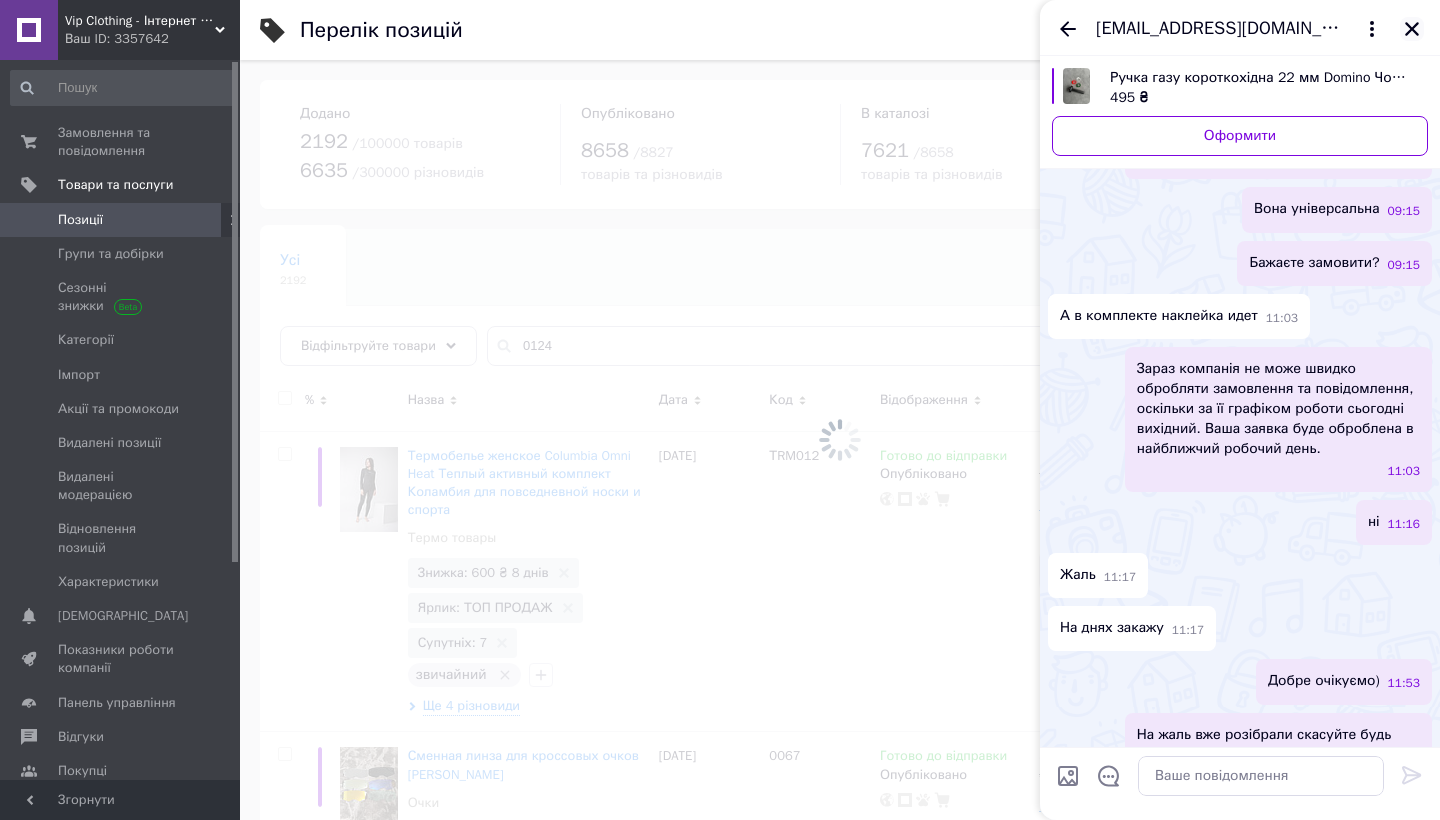 click 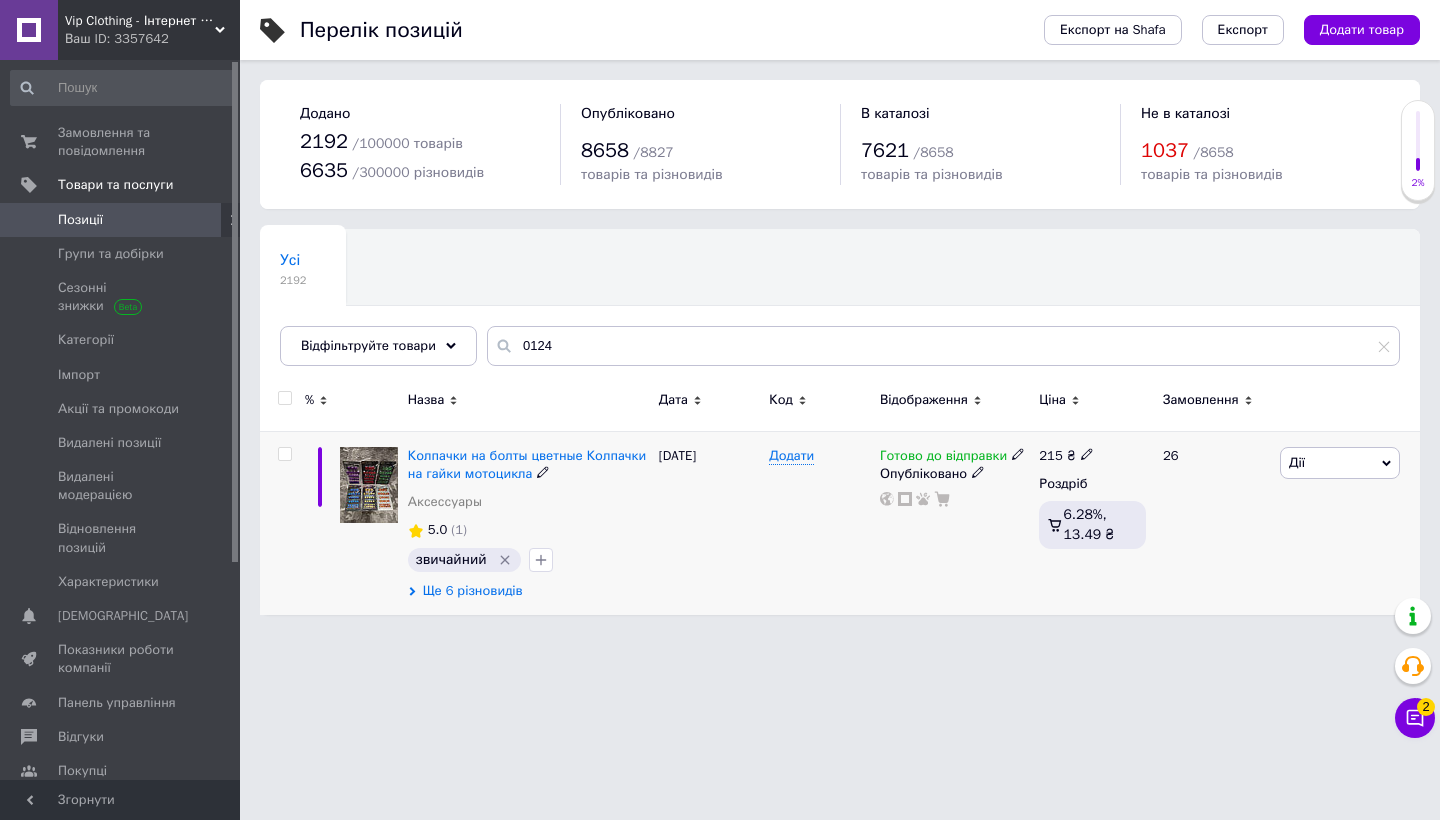 click on "Ще 6 різновидів" at bounding box center [473, 591] 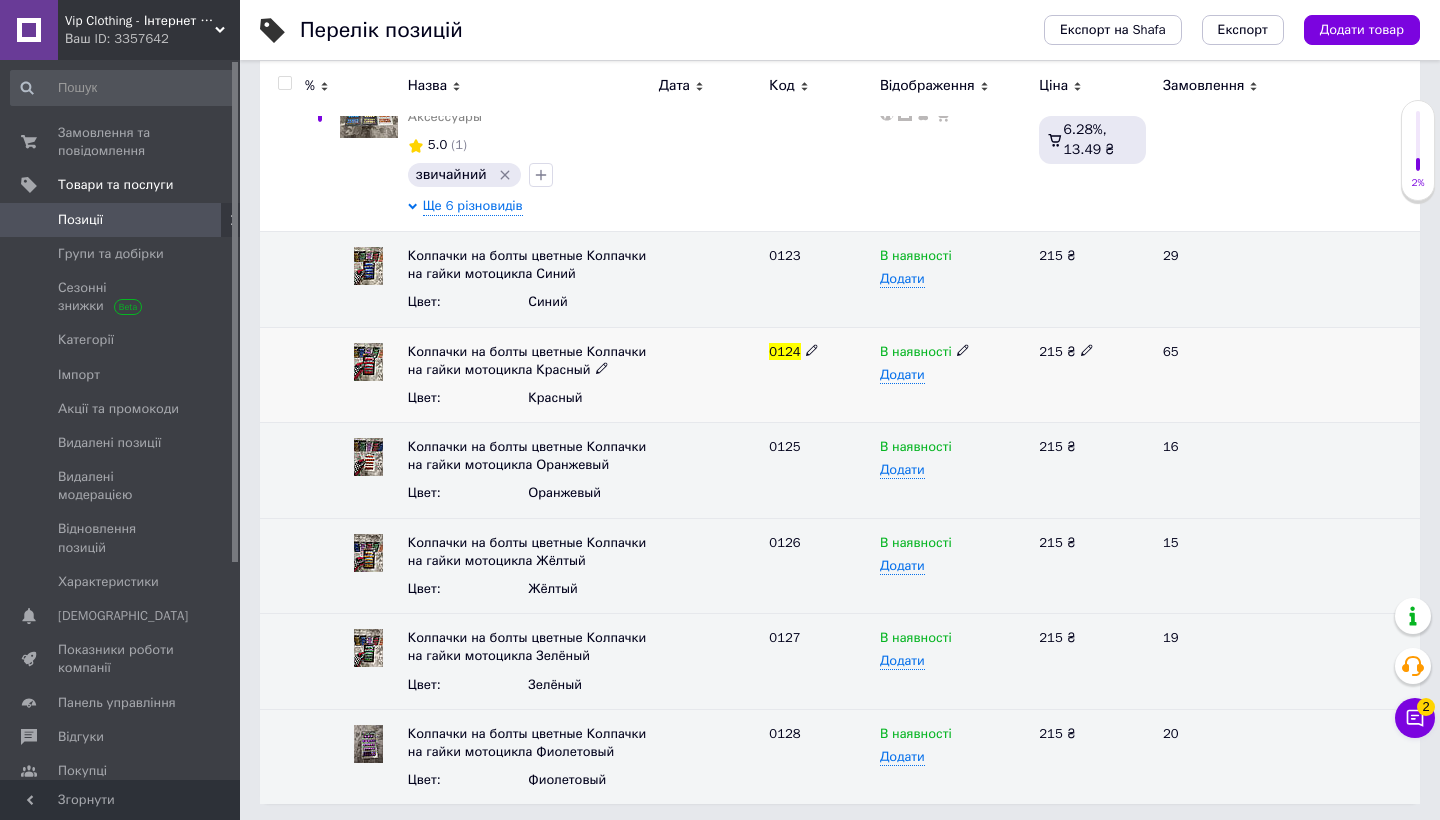 scroll, scrollTop: 384, scrollLeft: 0, axis: vertical 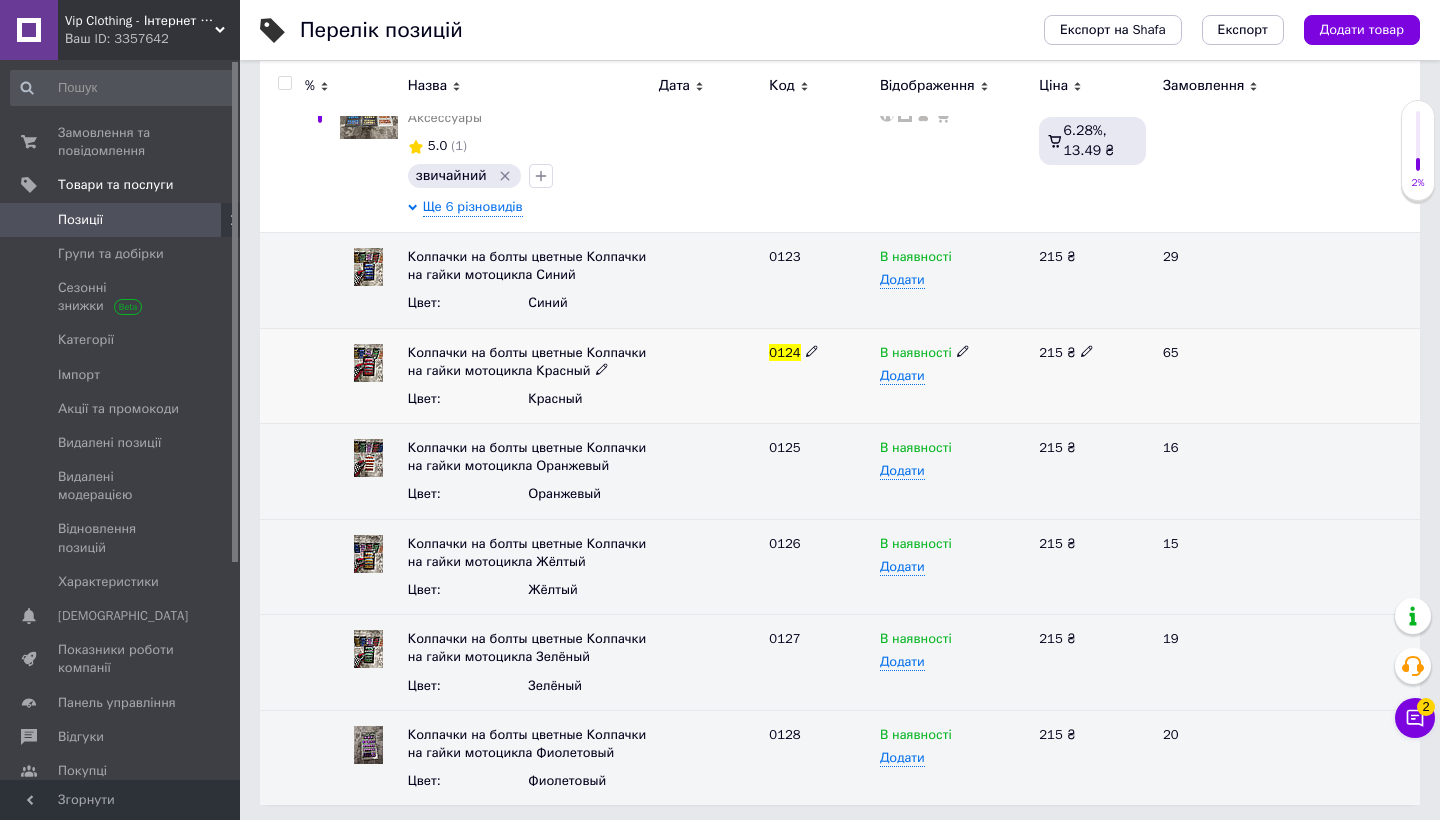 click 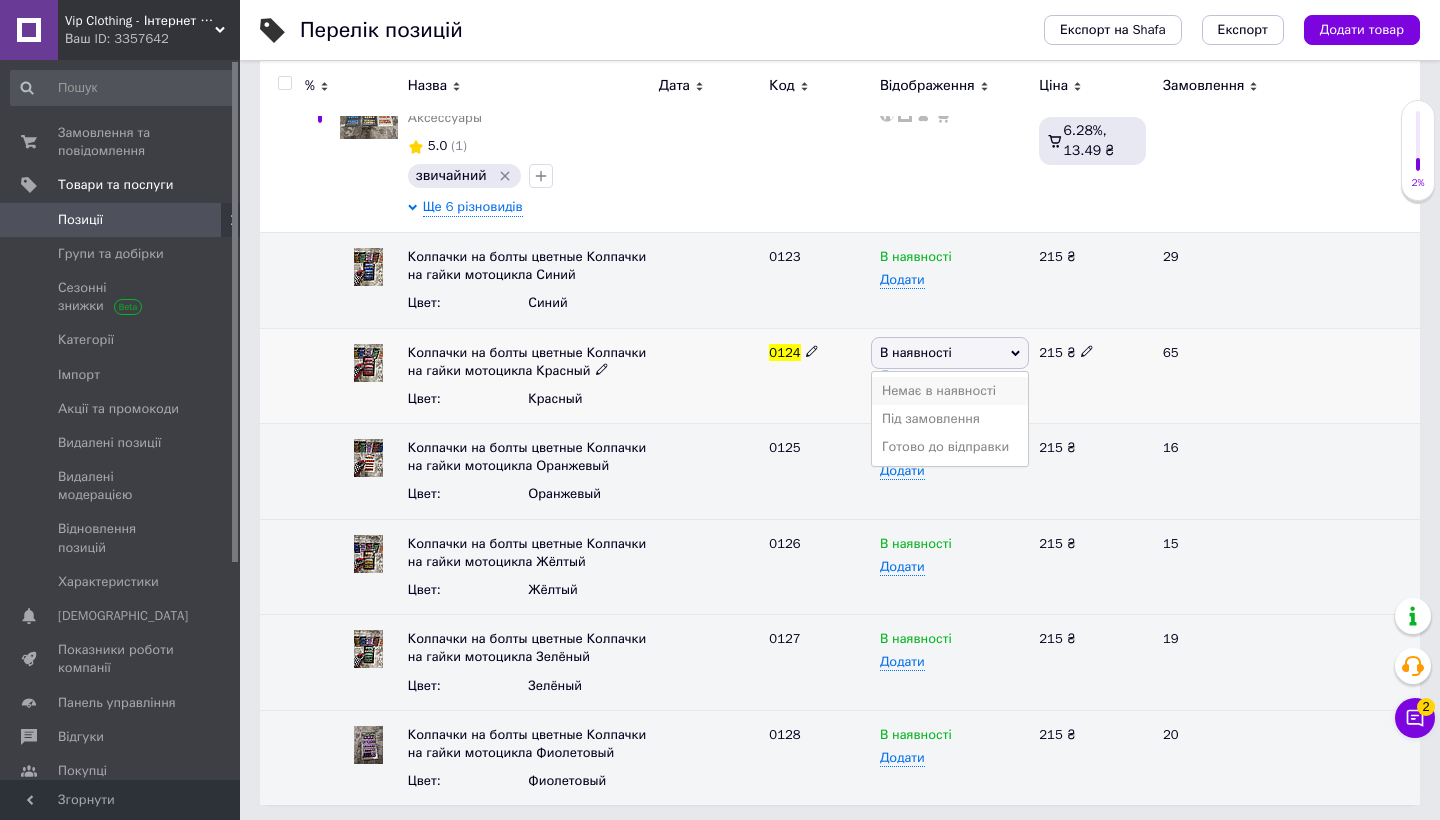 click on "Немає в наявності" at bounding box center [950, 391] 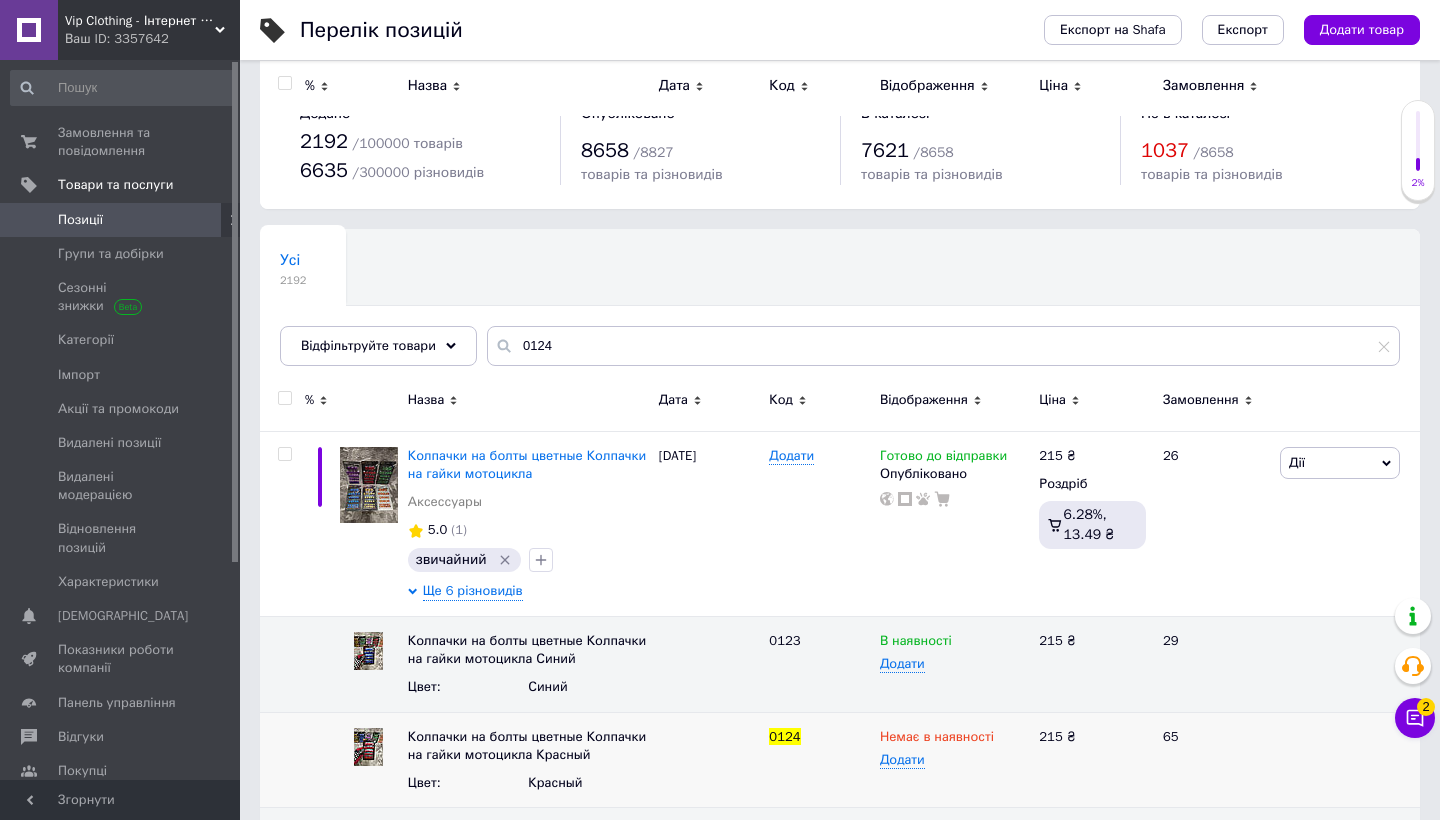scroll, scrollTop: 0, scrollLeft: 0, axis: both 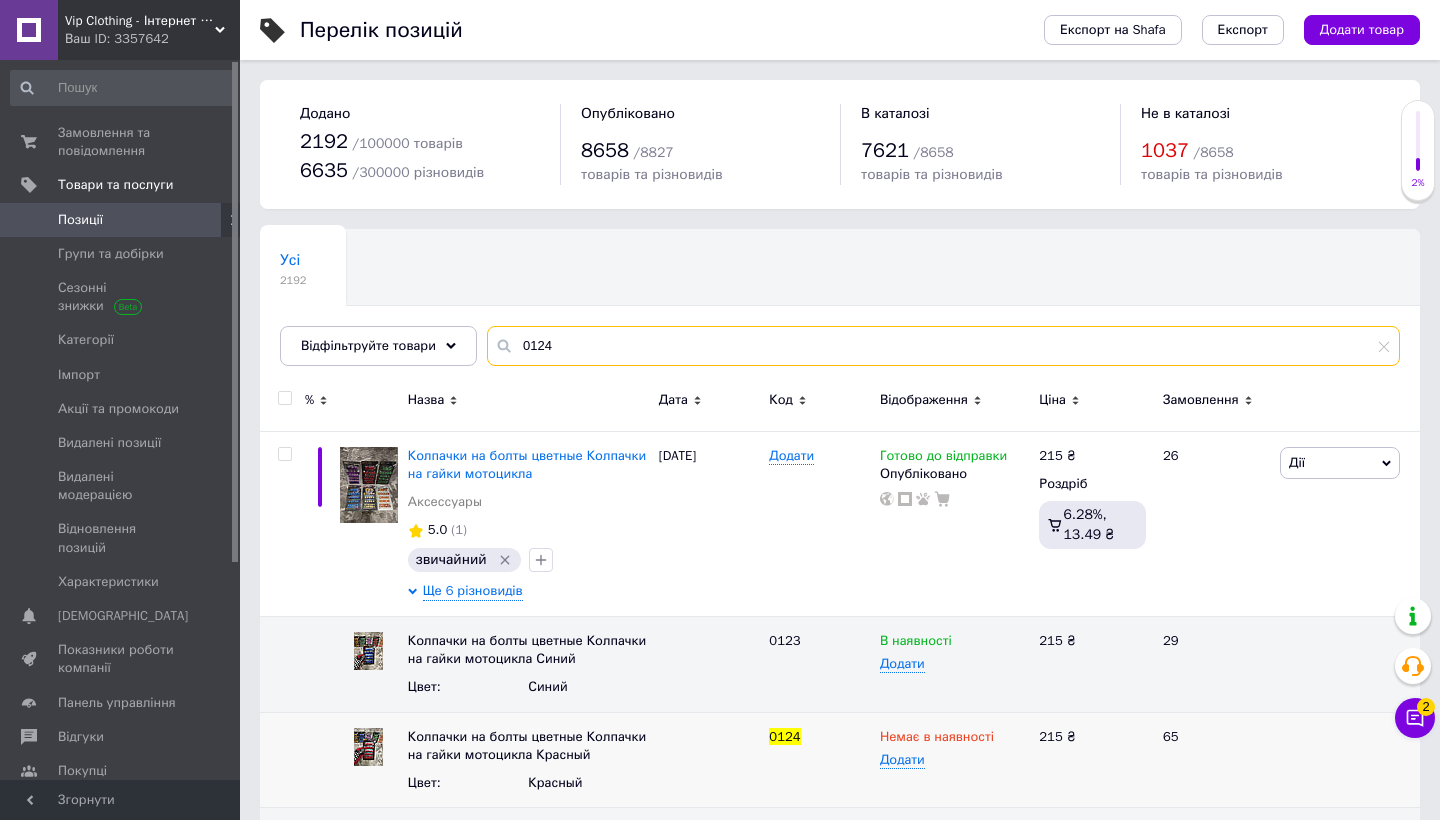 click on "0124" at bounding box center [943, 346] 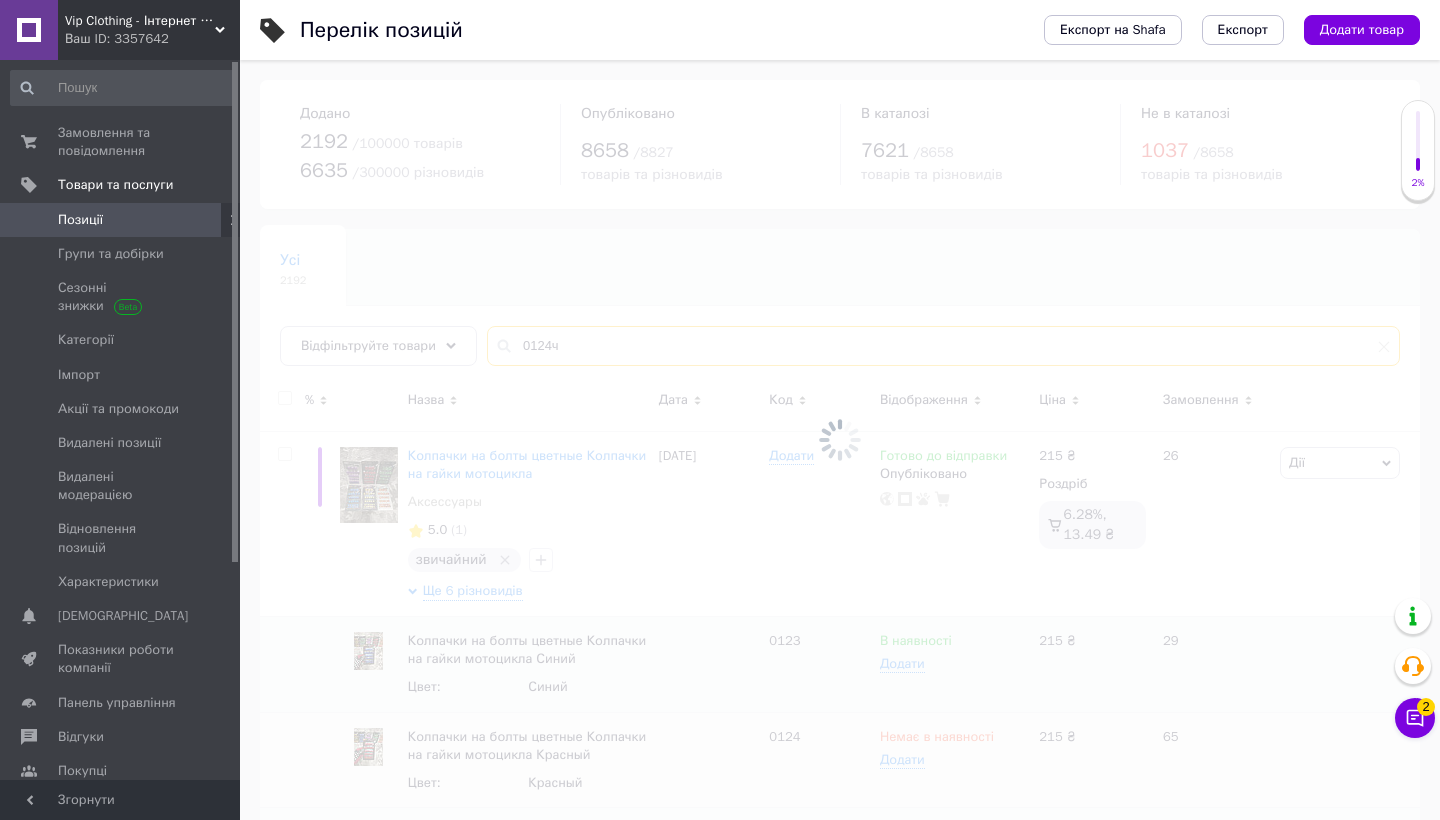 type on "0124" 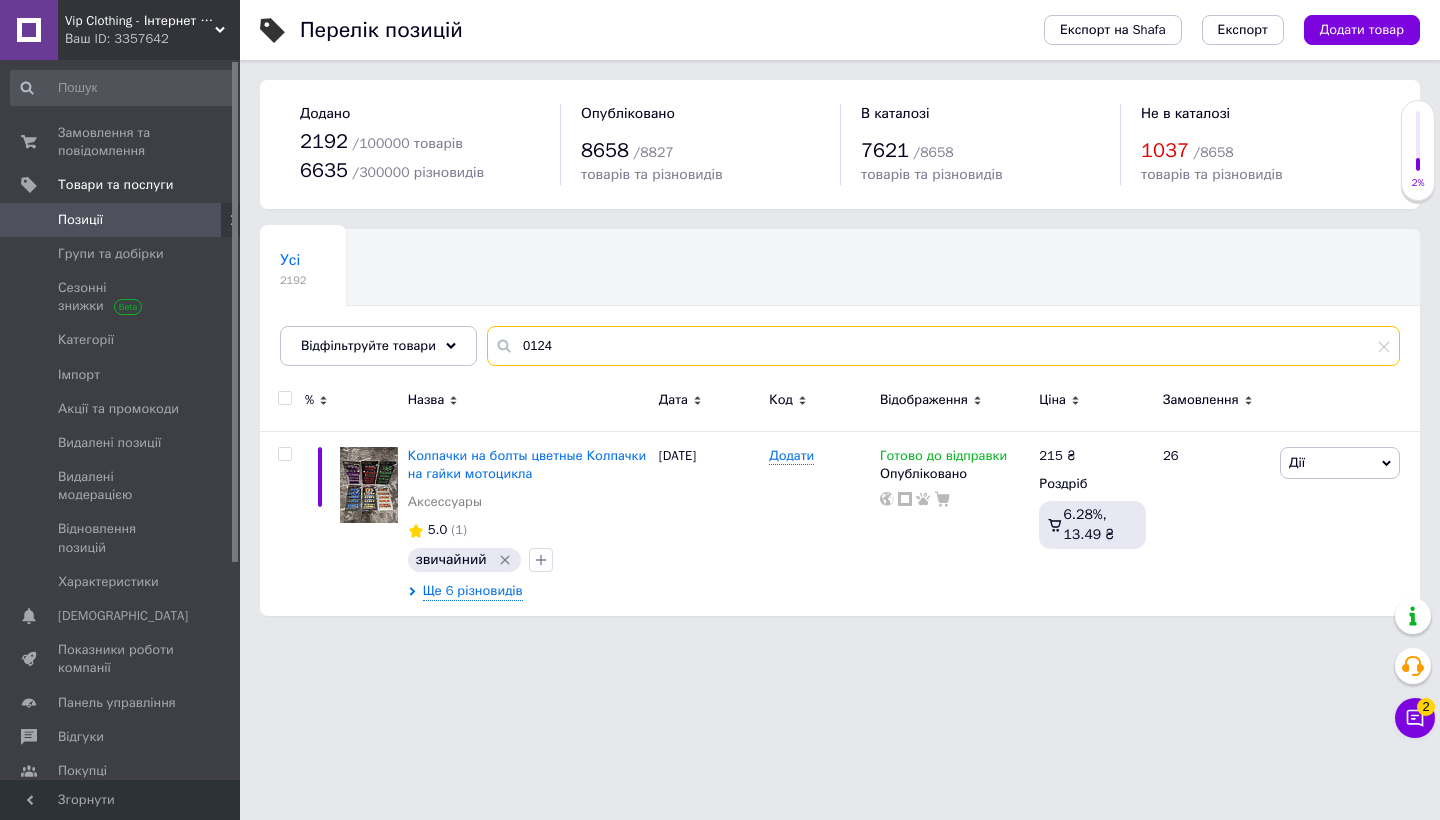 click on "0124" at bounding box center (943, 346) 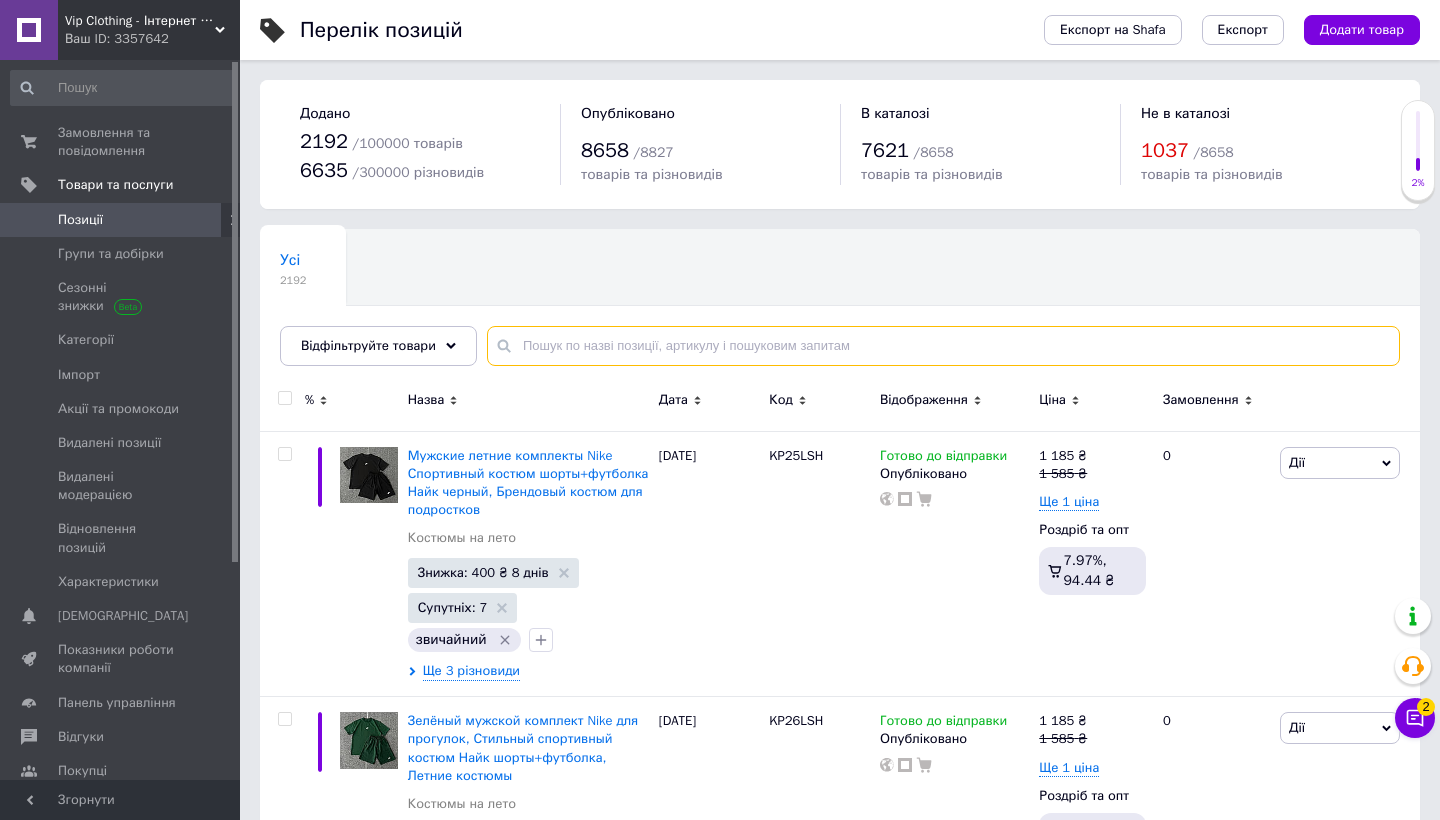 paste on "0085" 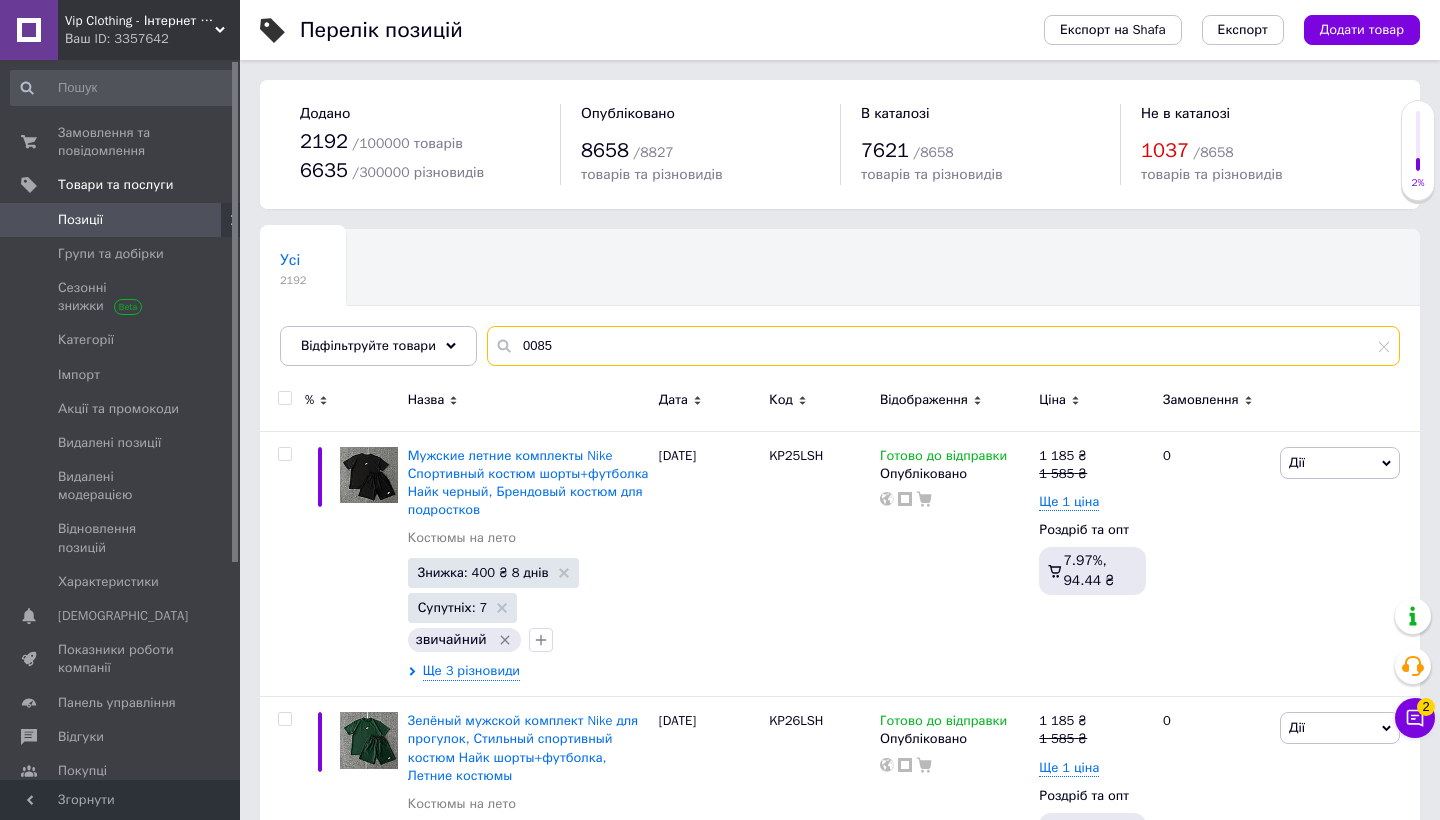 type on "0085" 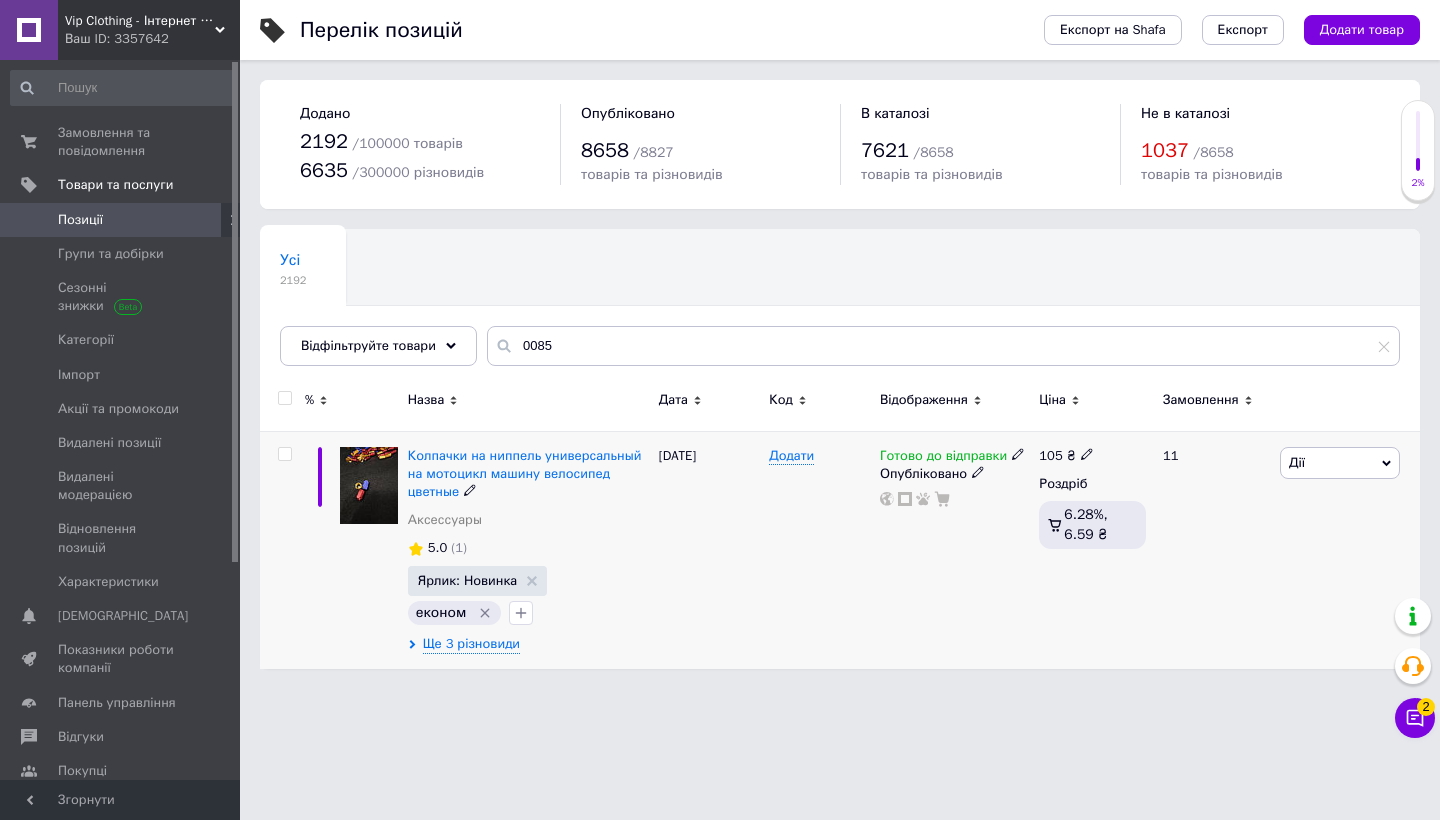 click on "Колпачки на ниппель универсальный на мотоцикл машину велосипед цветные Аксессуары 5.0 (1) Ярлик: Новинка економ   Ще 3 різновиди" at bounding box center (528, 550) 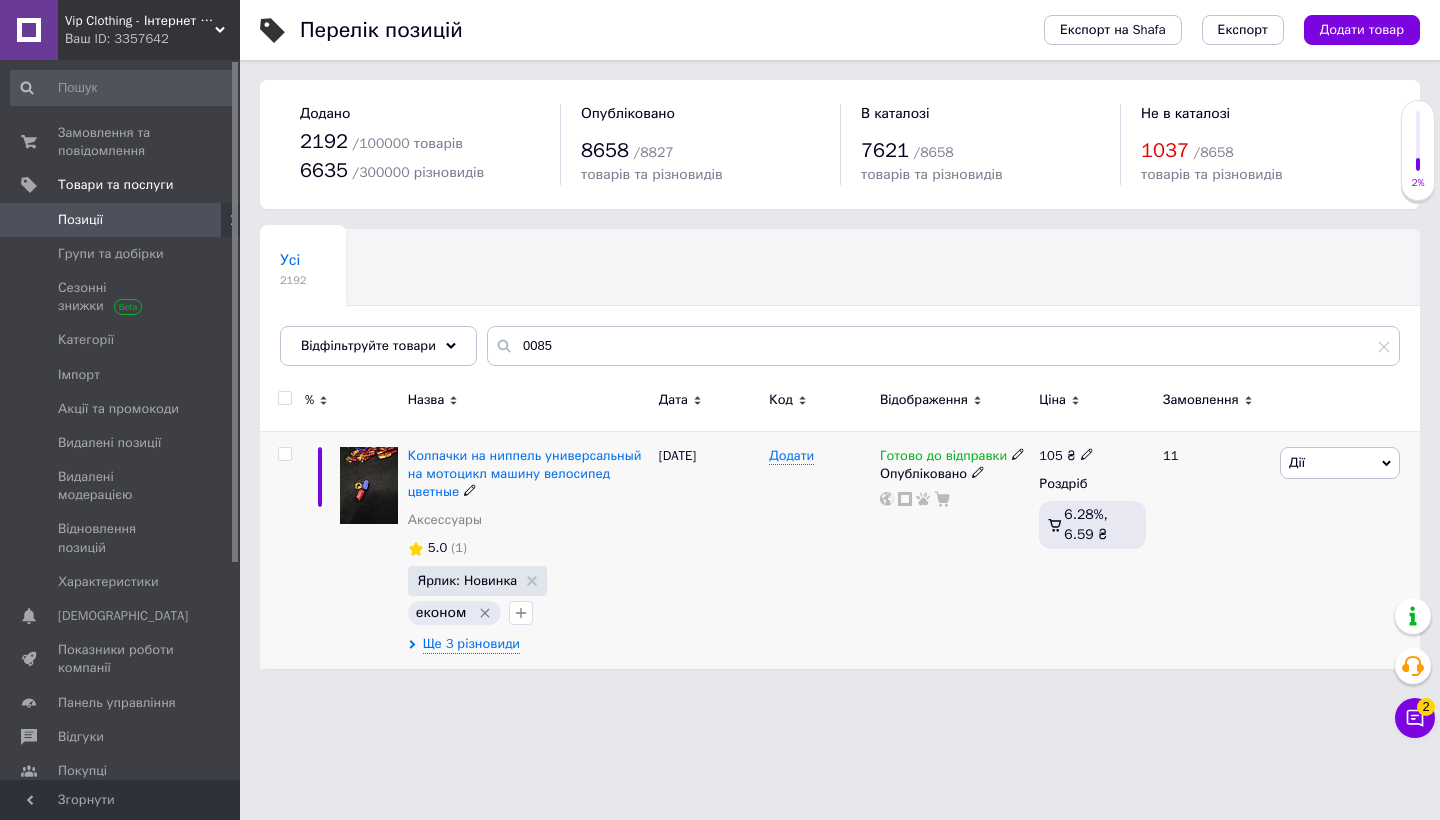 scroll, scrollTop: 0, scrollLeft: 0, axis: both 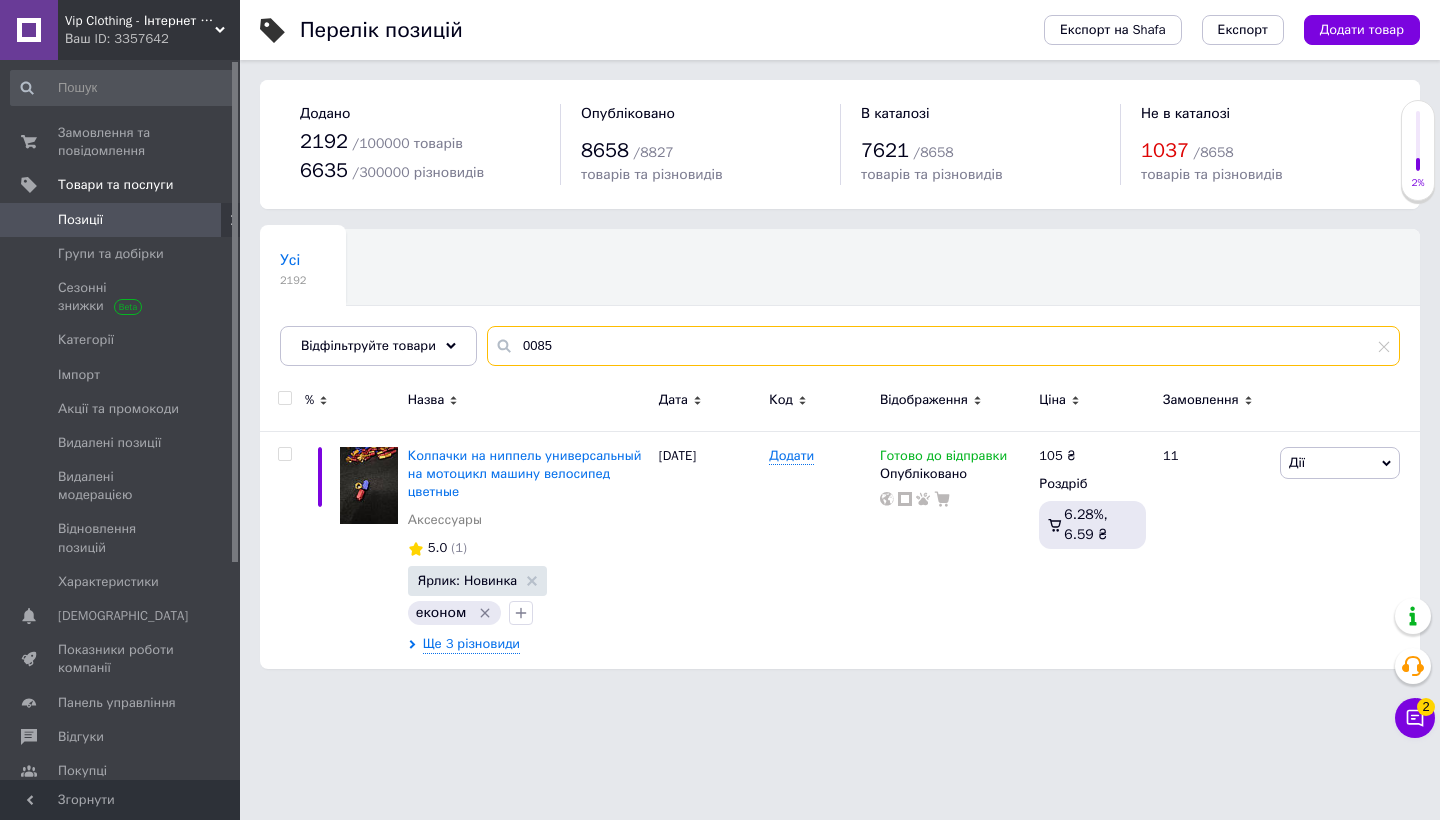 click on "0085" at bounding box center [943, 346] 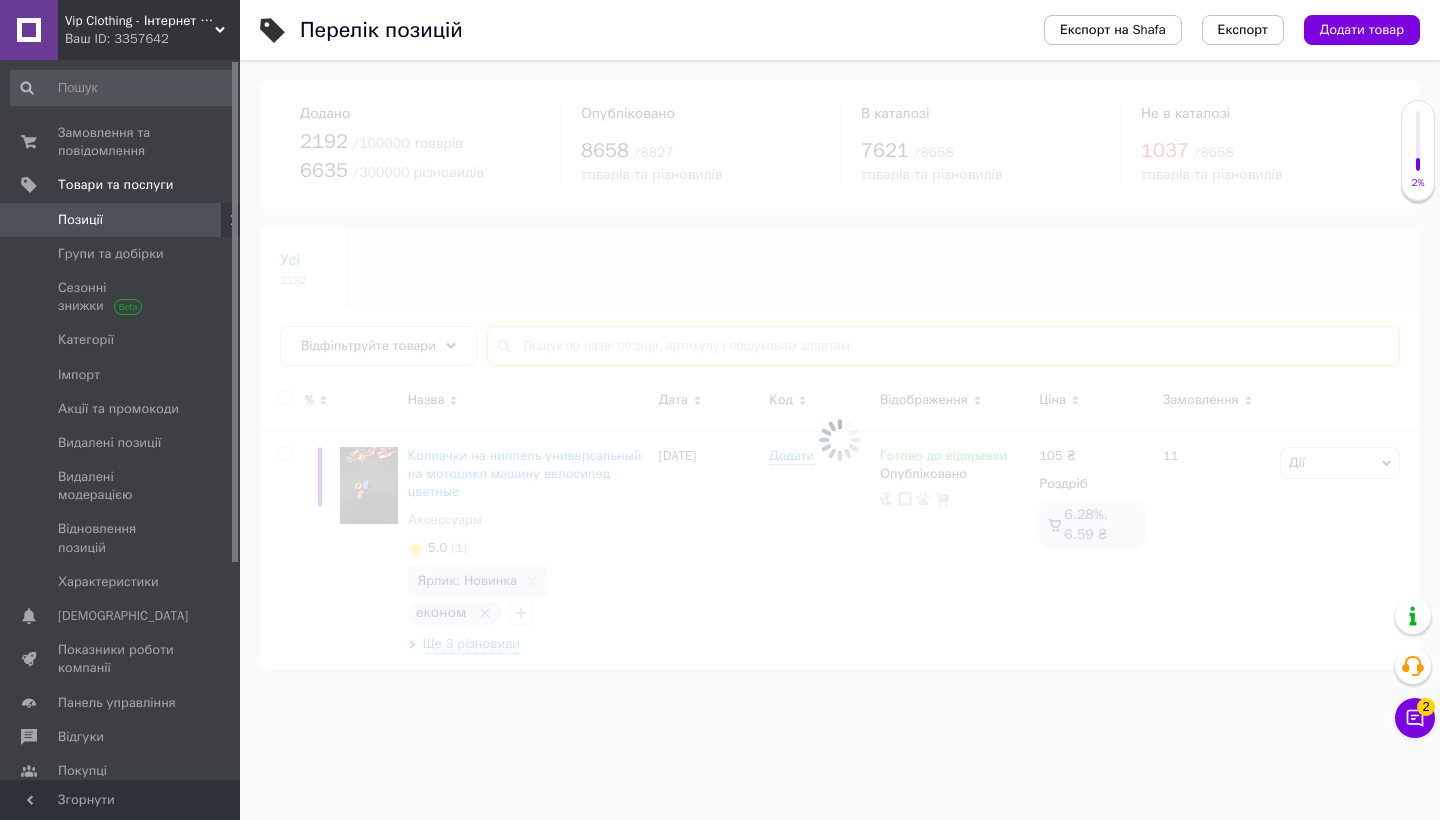 scroll, scrollTop: 0, scrollLeft: 0, axis: both 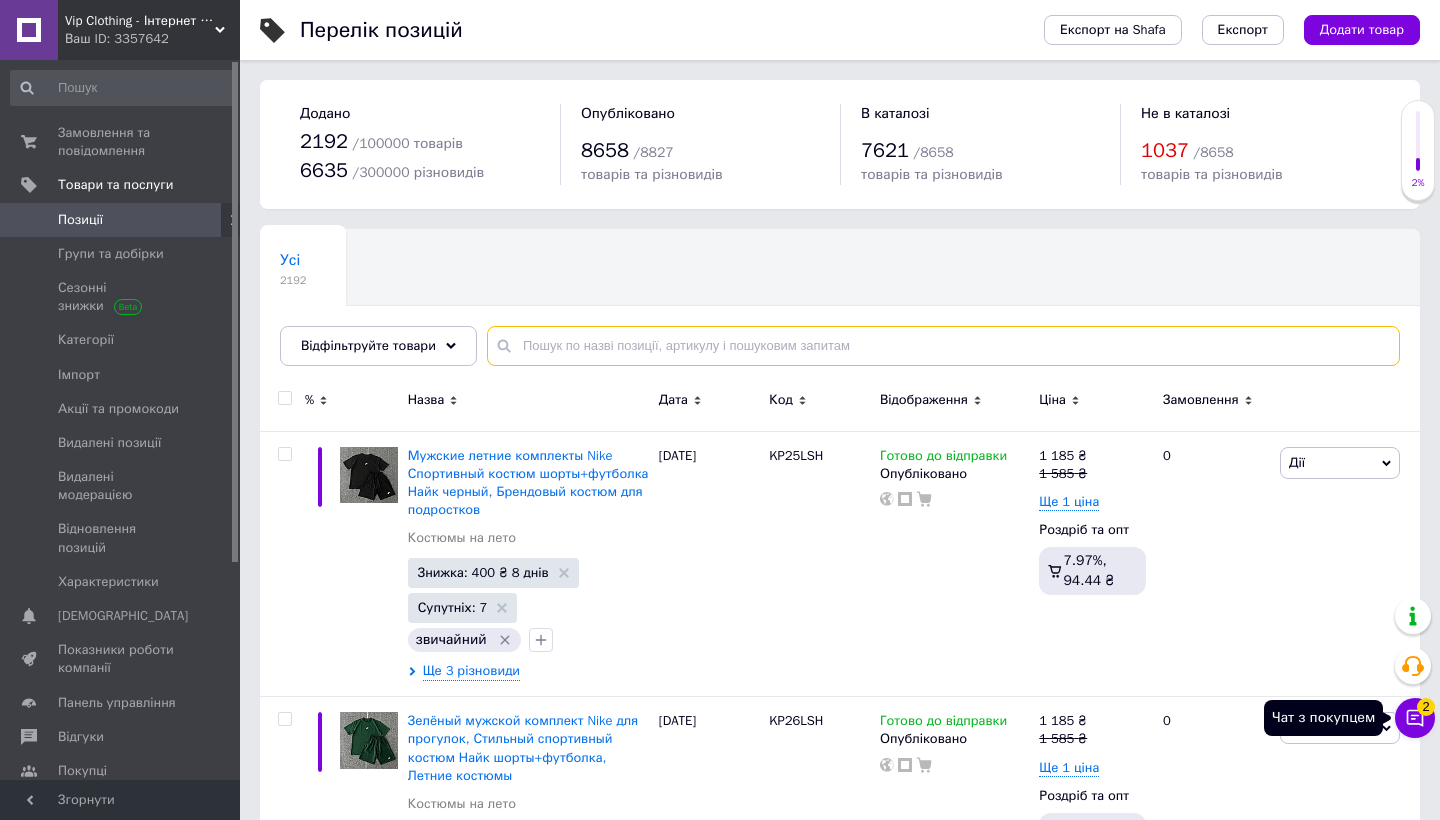 type 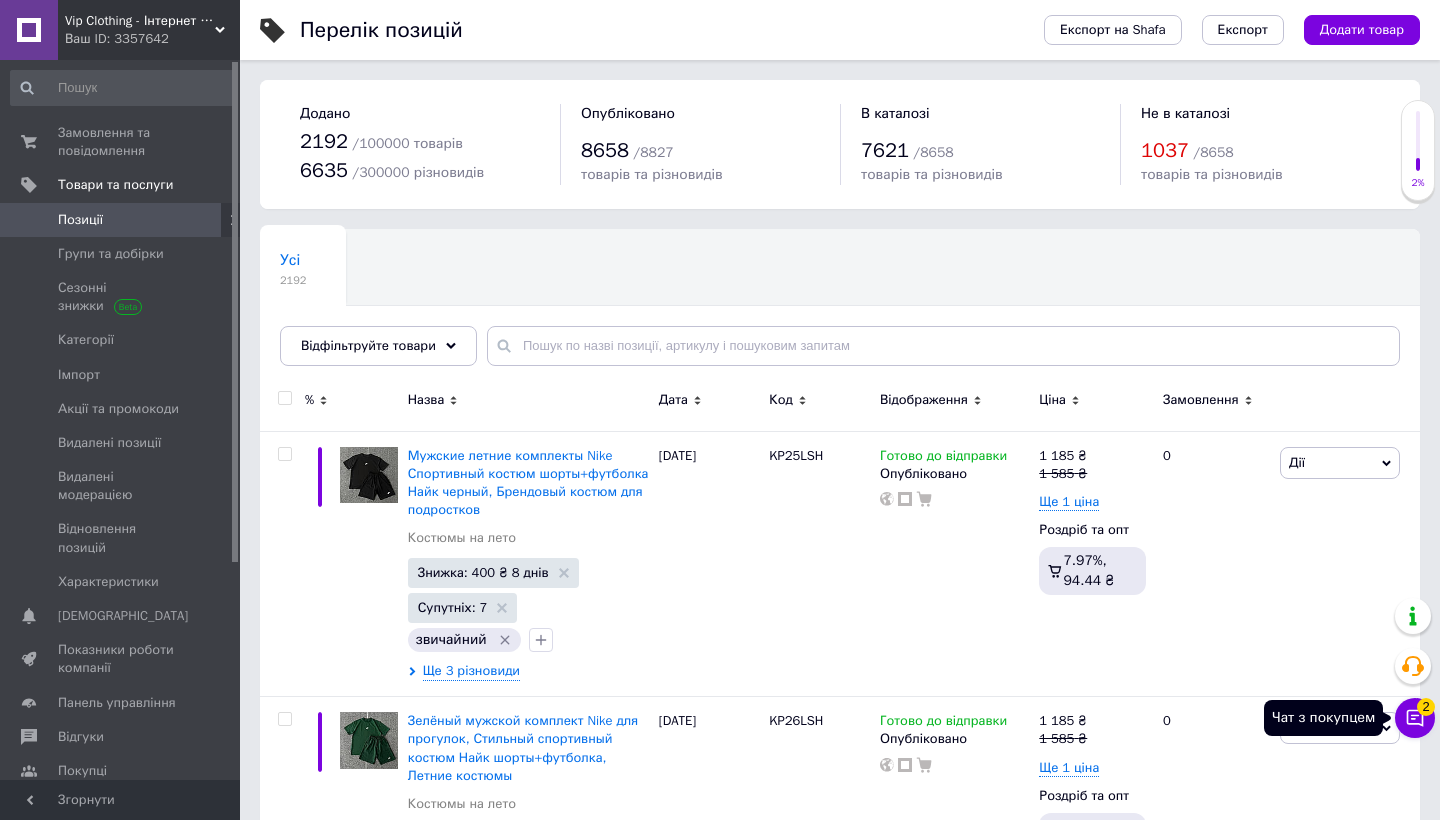 click 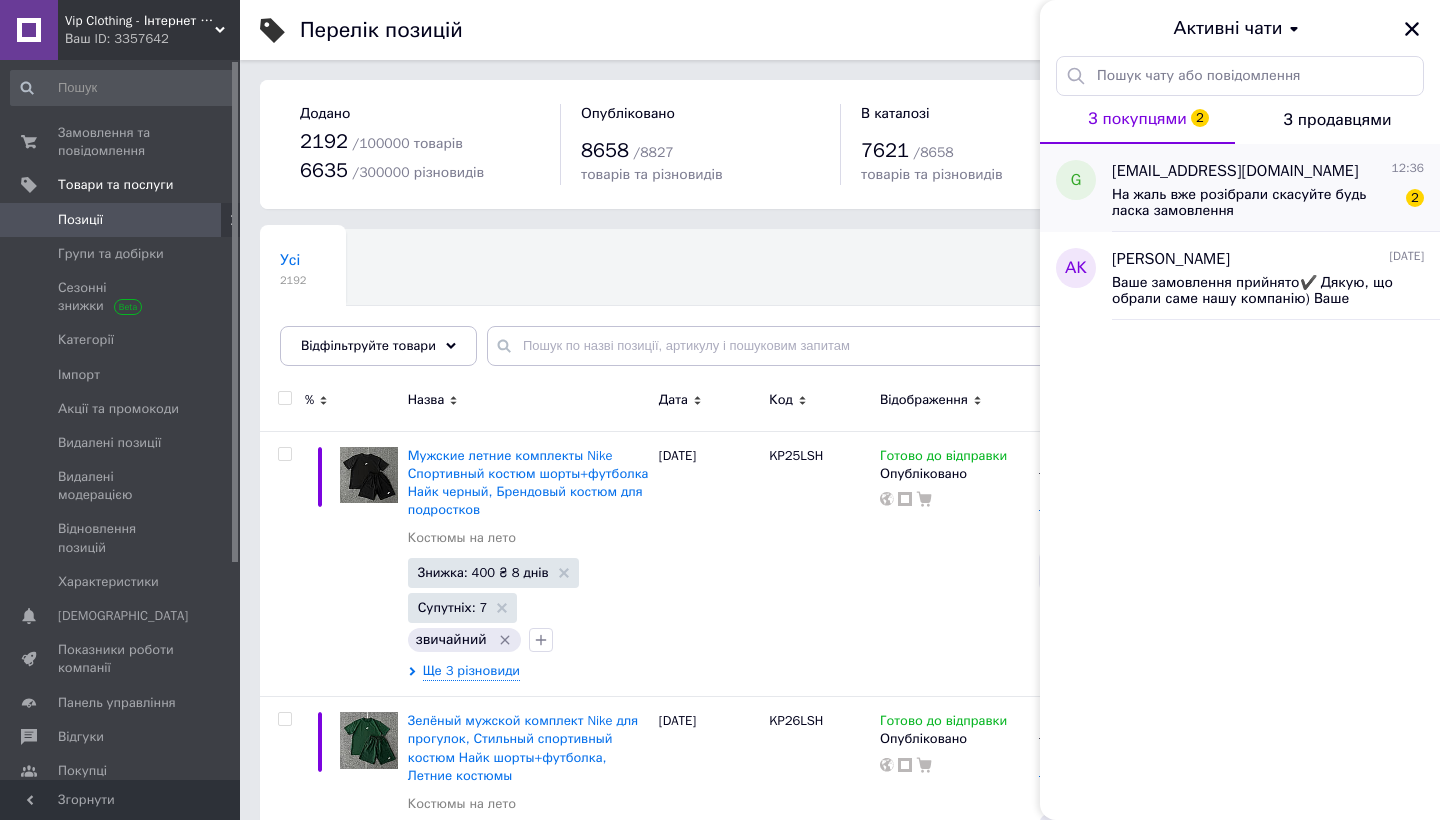 click on "На жаль вже розібрали скасуйте будь ласка замовлення" at bounding box center (1254, 203) 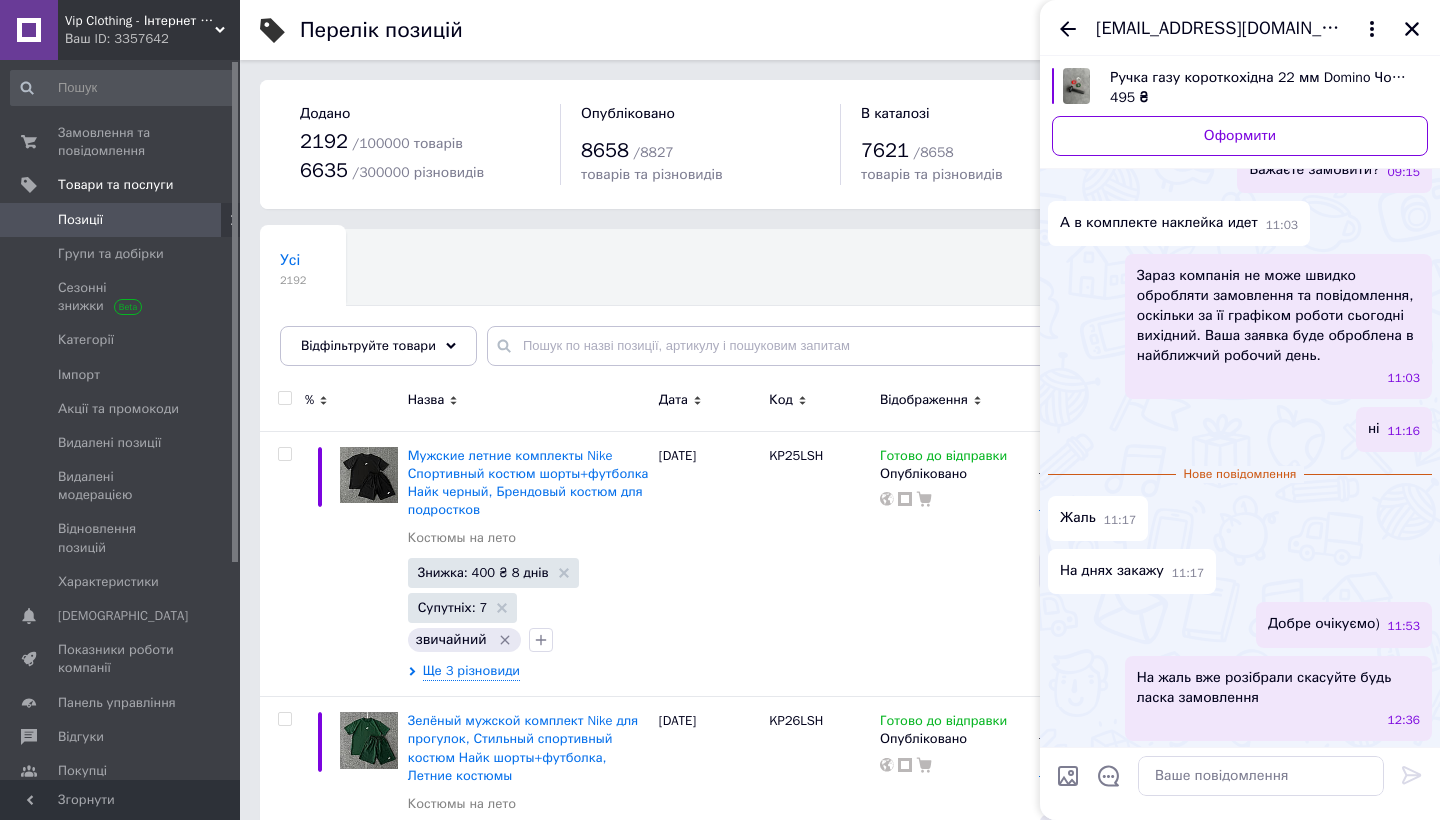 click on "На жаль вже розібрали скасуйте будь ласка замовлення 12:36" at bounding box center (1278, 698) 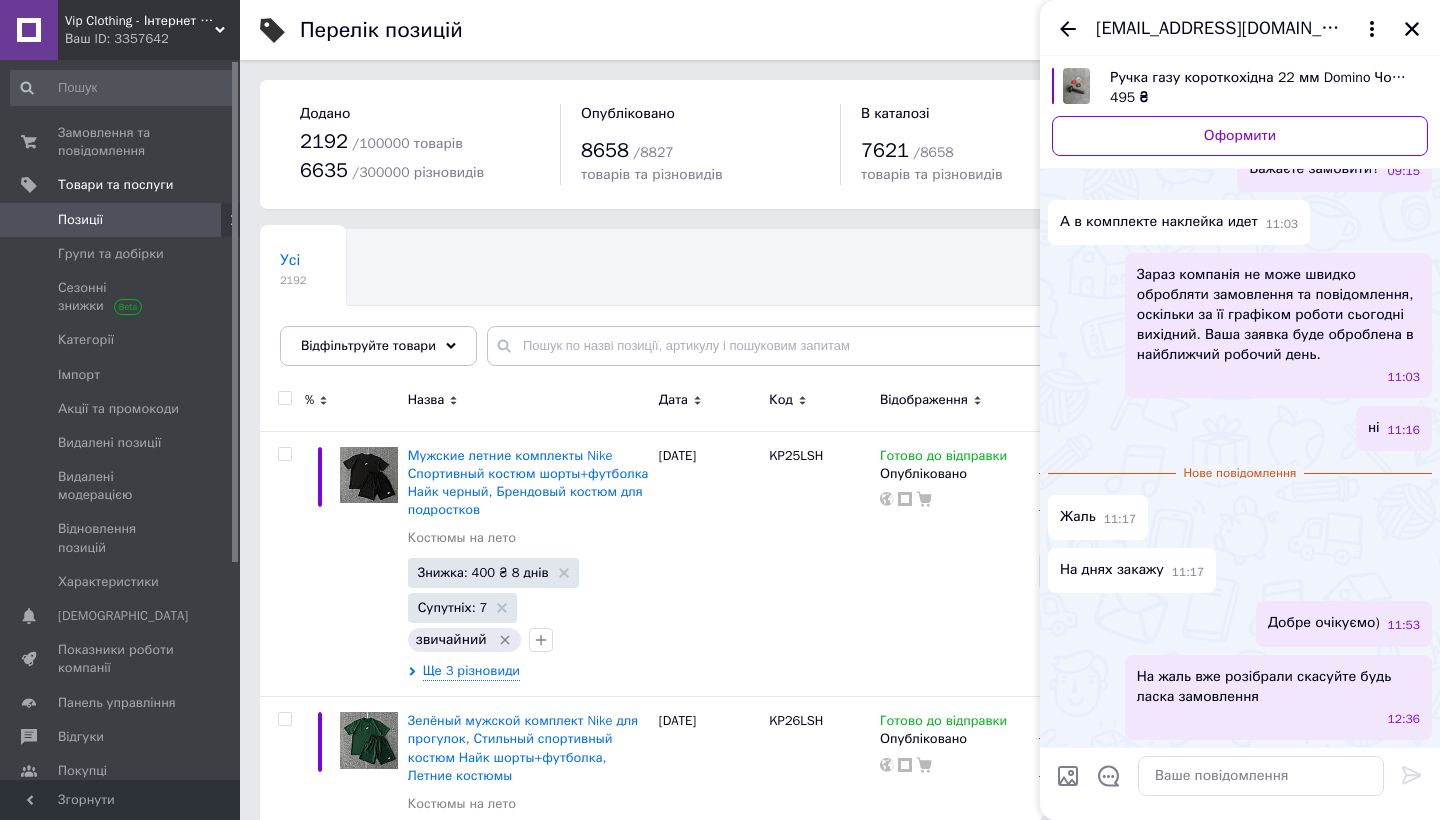 scroll, scrollTop: 526, scrollLeft: 0, axis: vertical 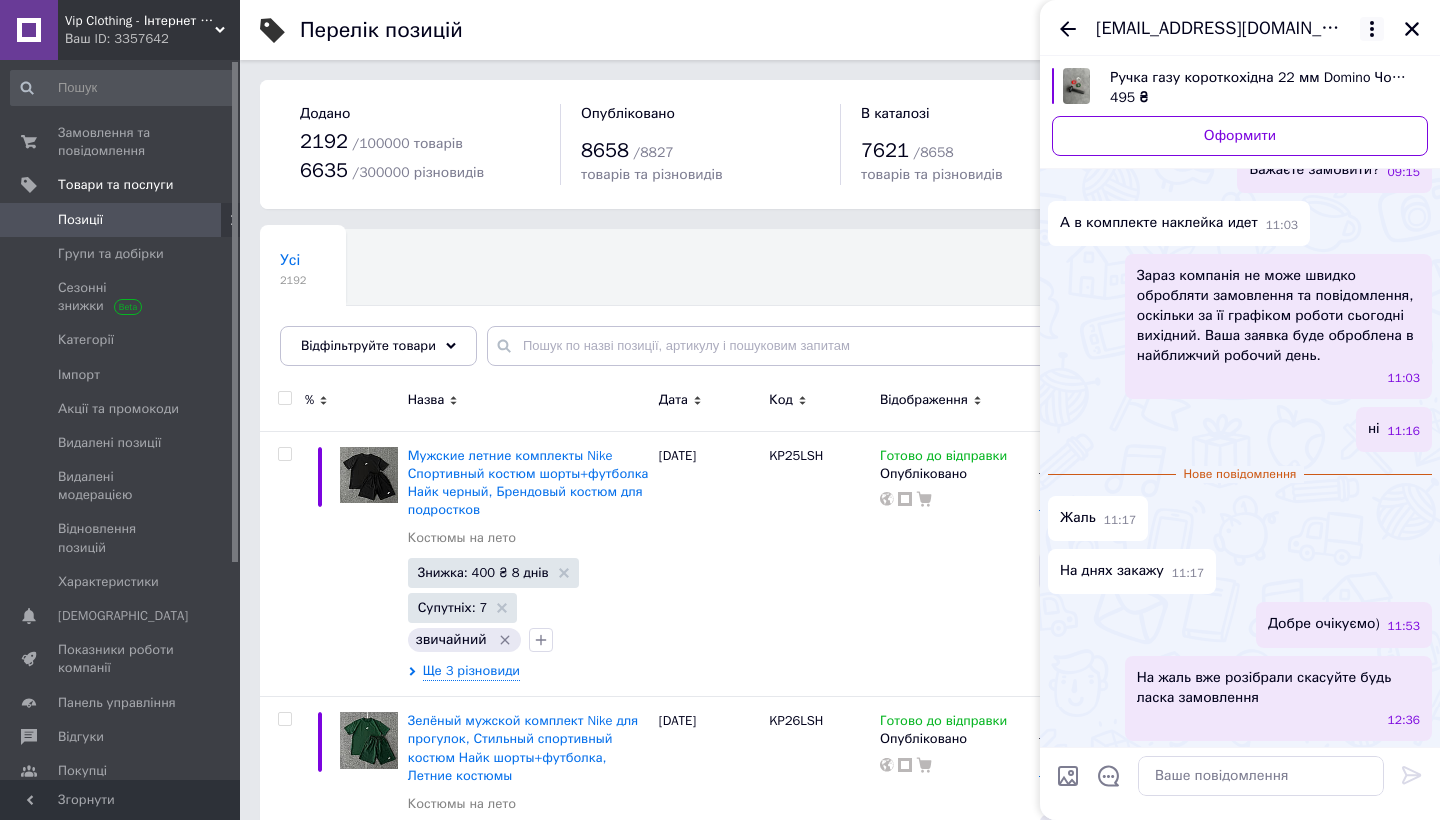 click 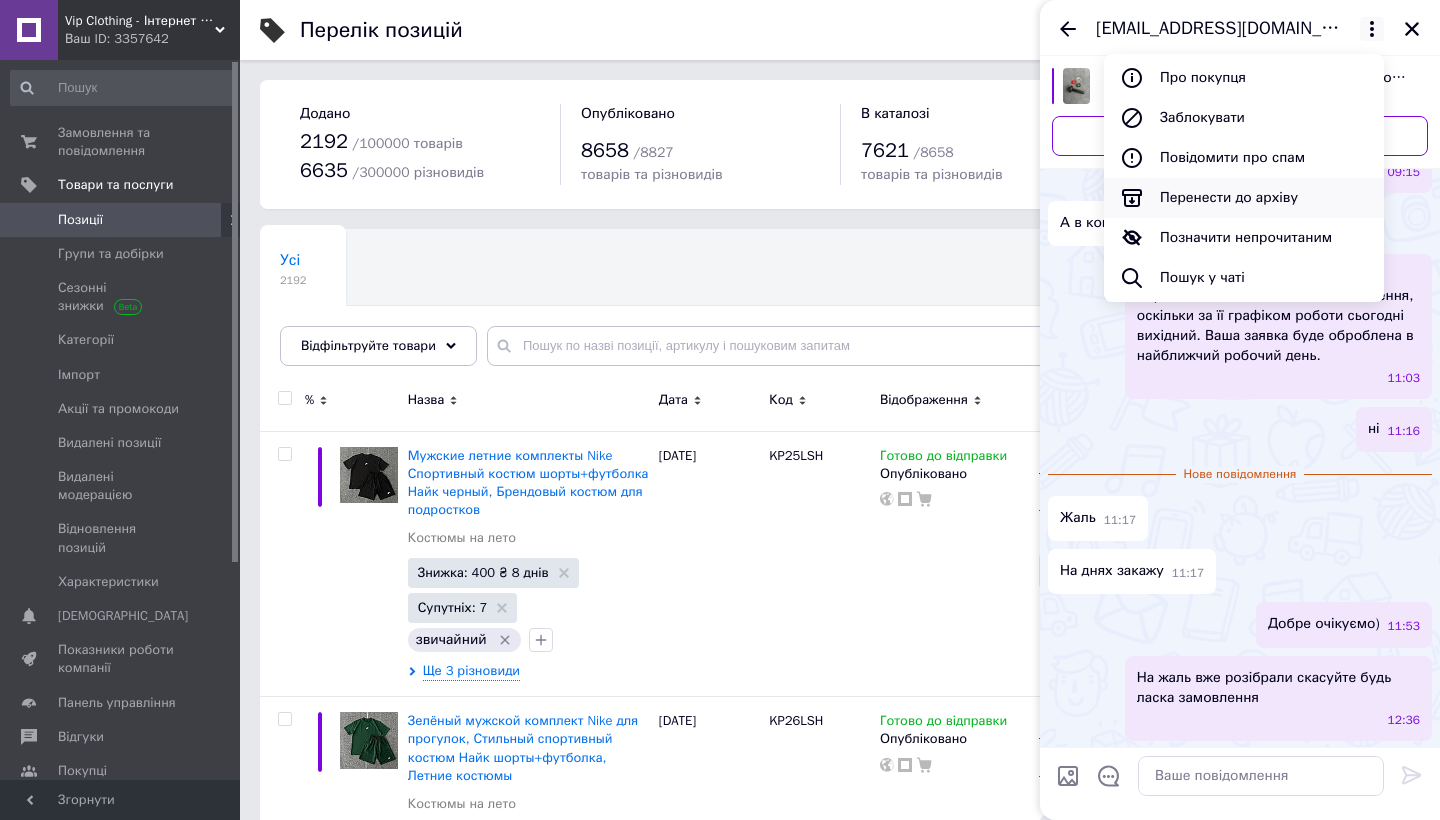 click on "Перенести до архіву" at bounding box center [1244, 198] 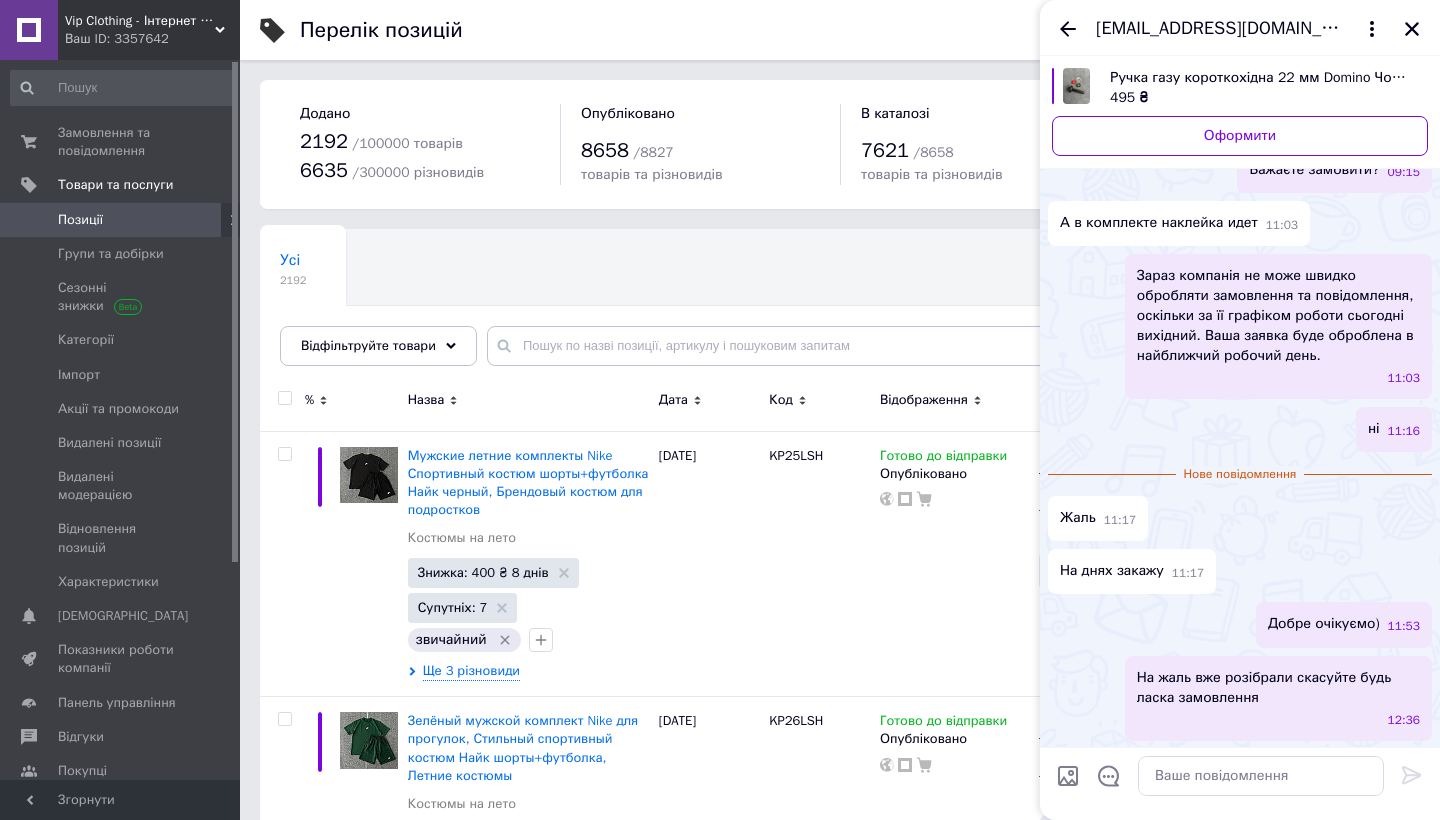 click 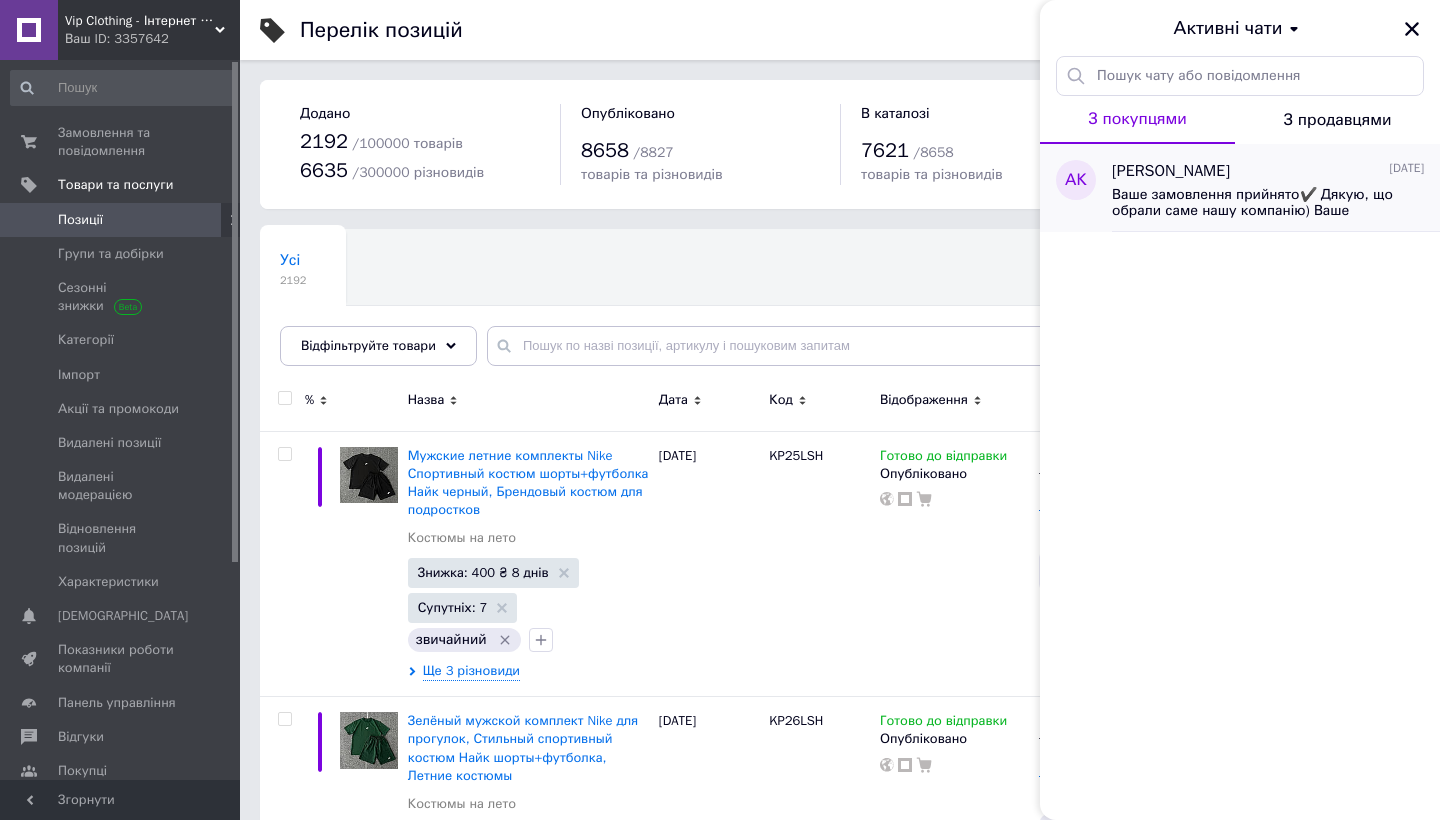 click on "[PERSON_NAME]" at bounding box center [1171, 171] 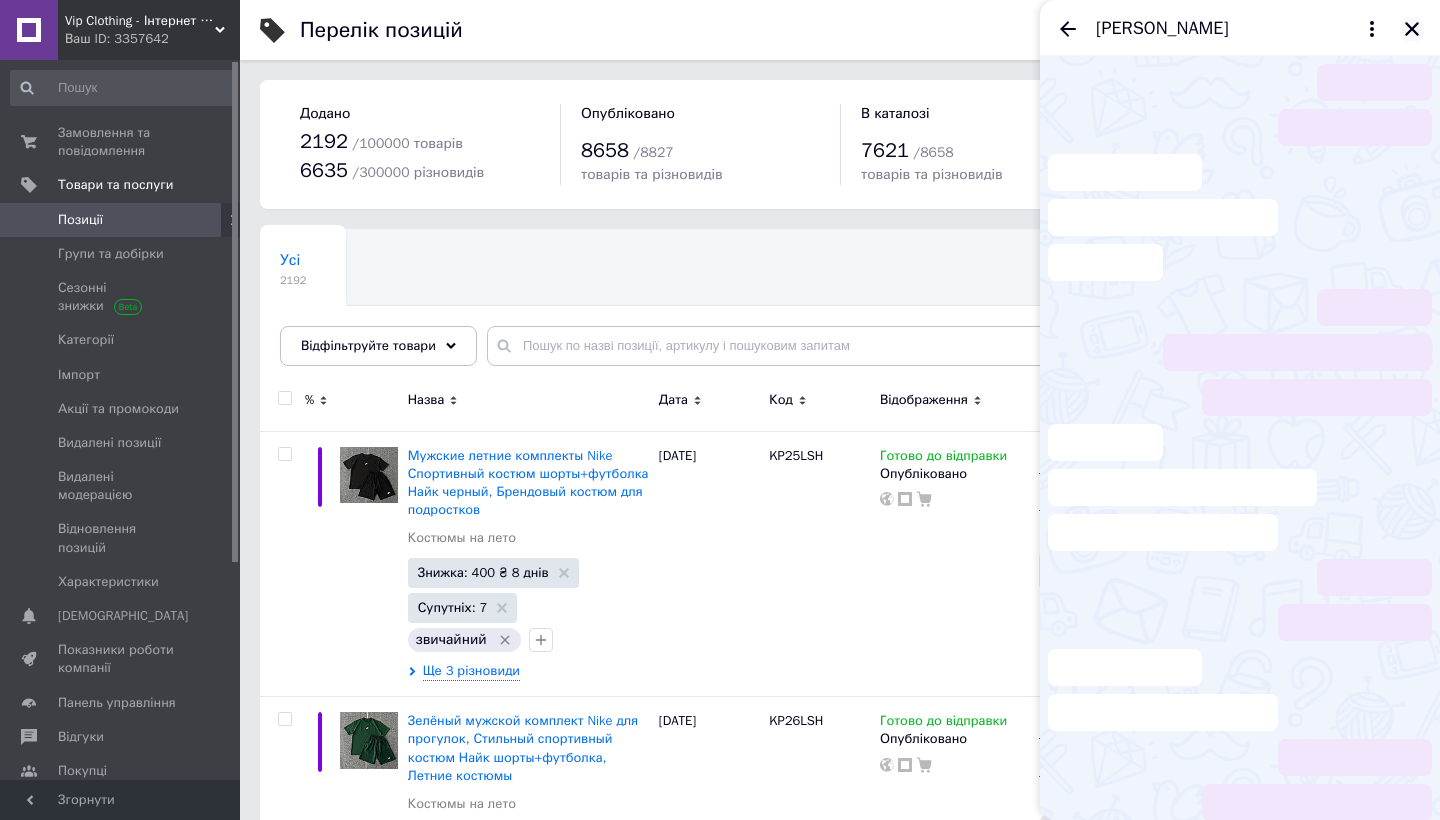 scroll, scrollTop: 254, scrollLeft: 0, axis: vertical 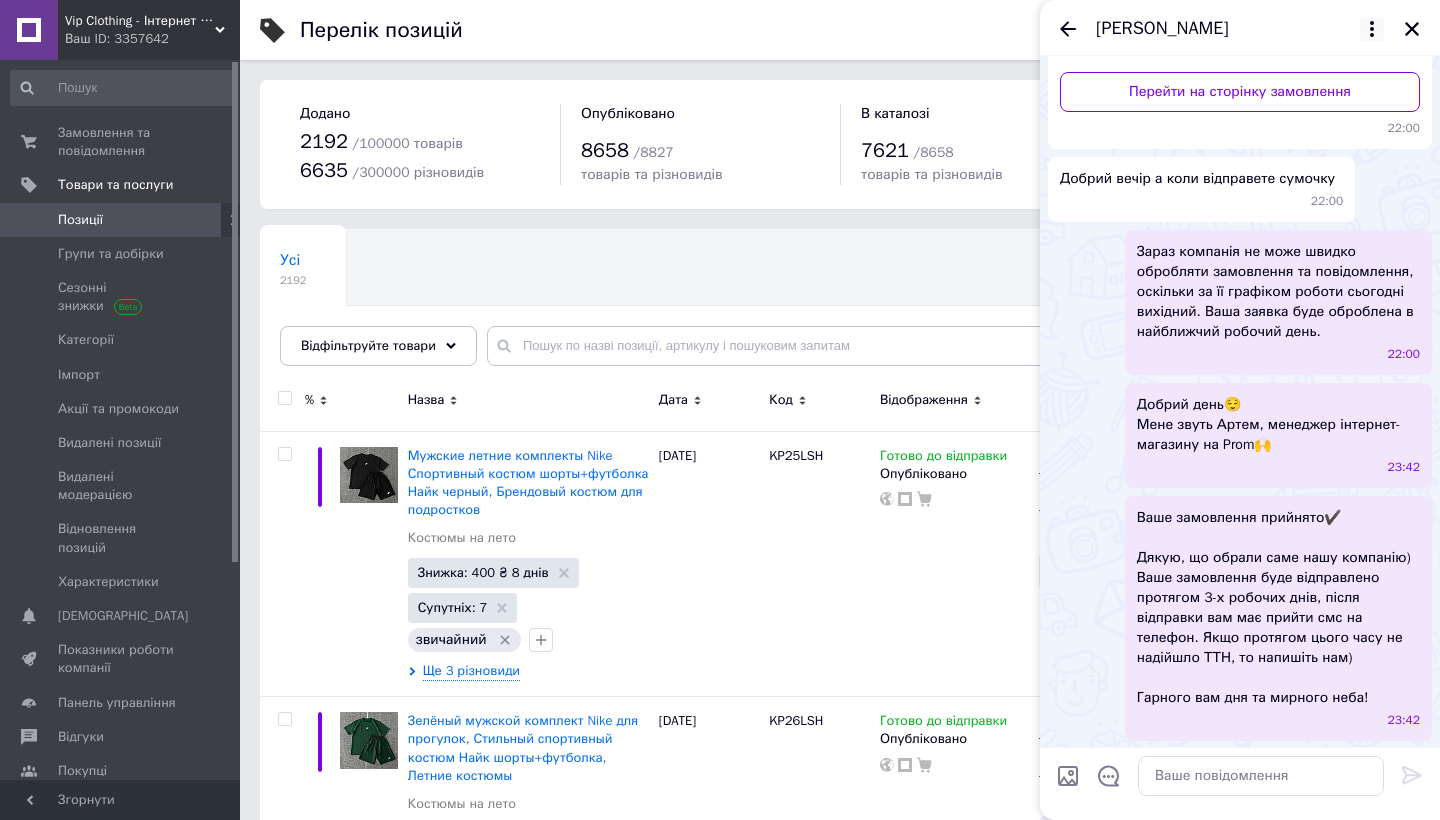 click 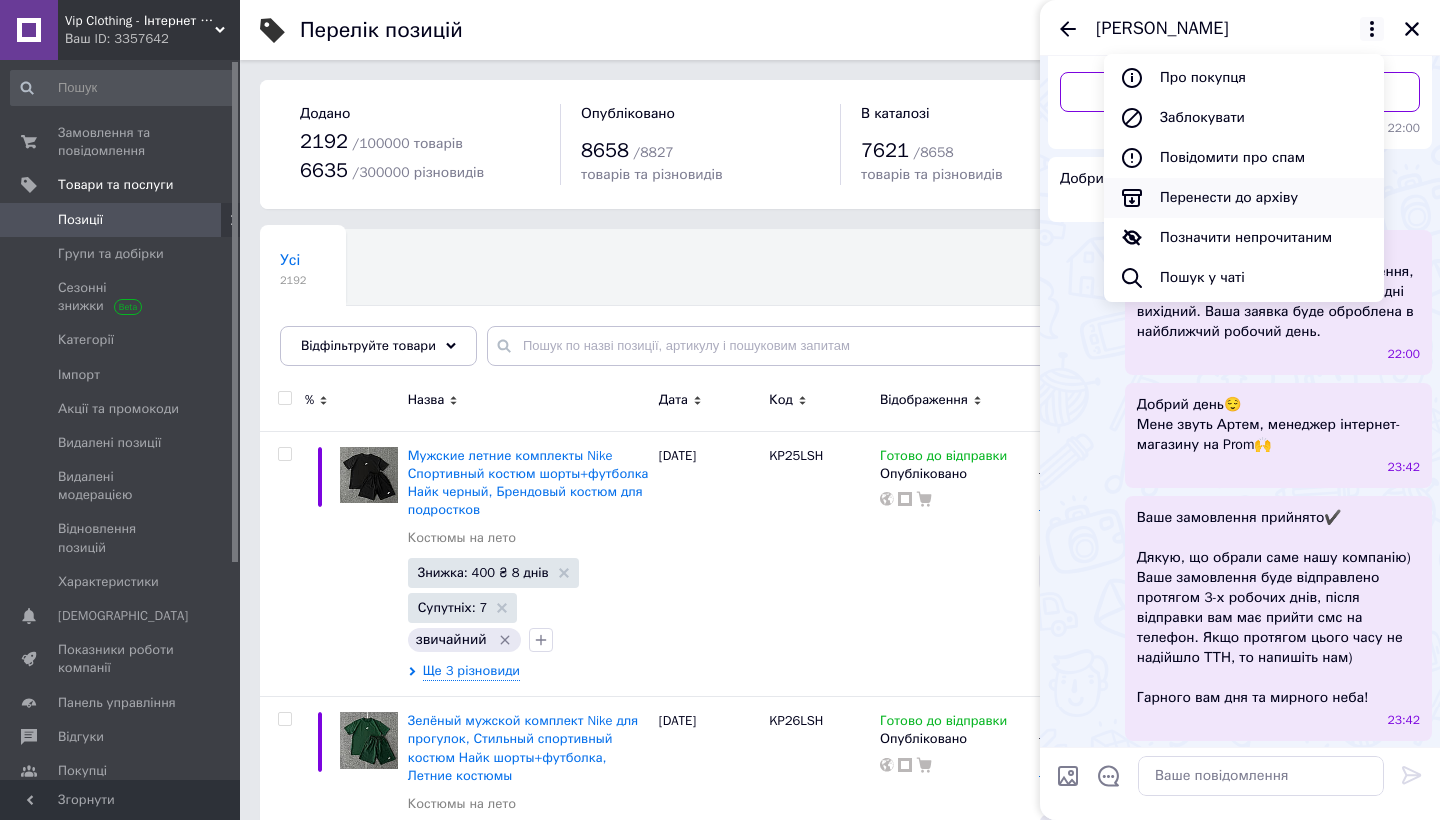click on "Перенести до архіву" at bounding box center (1244, 198) 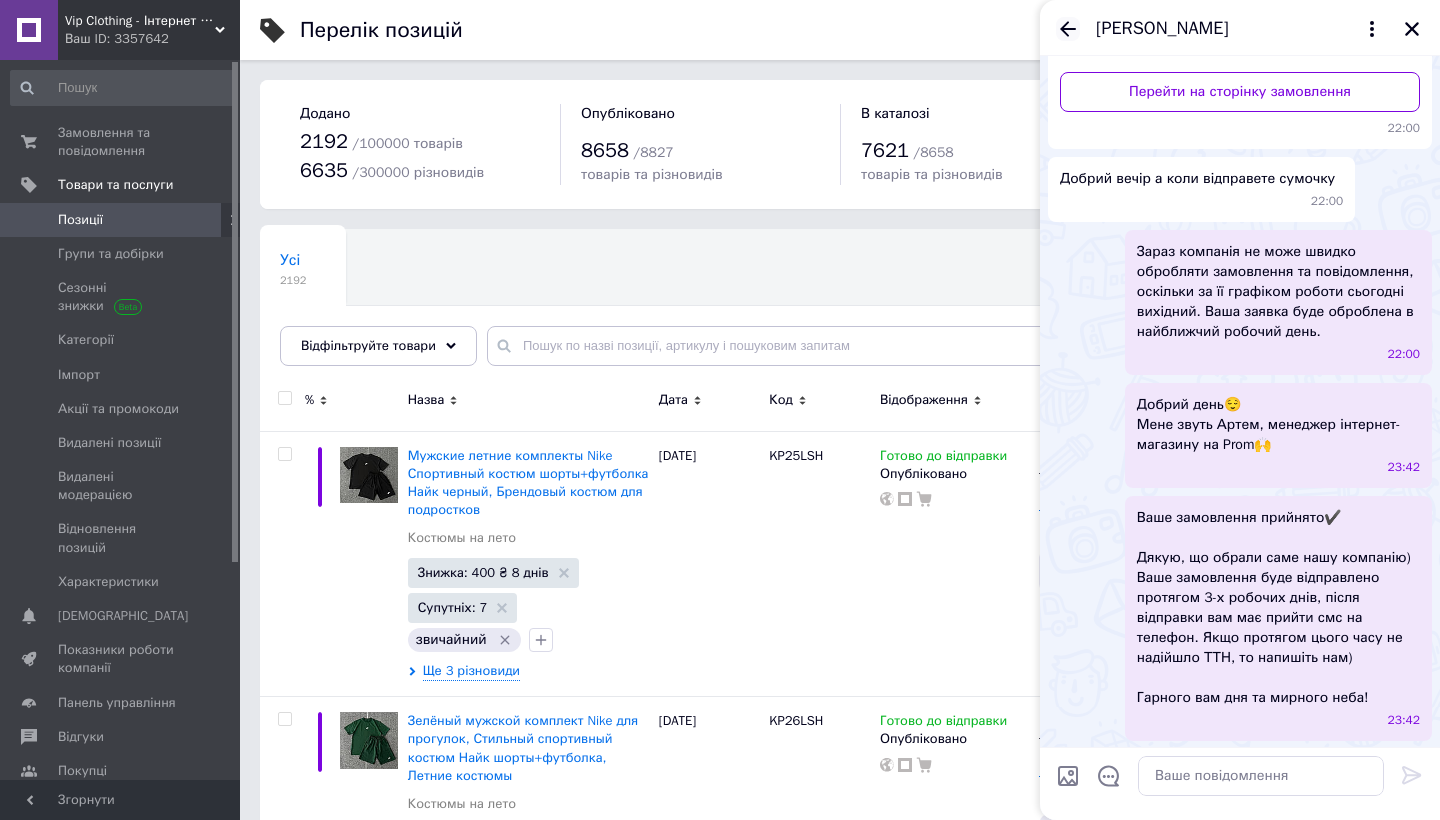 click 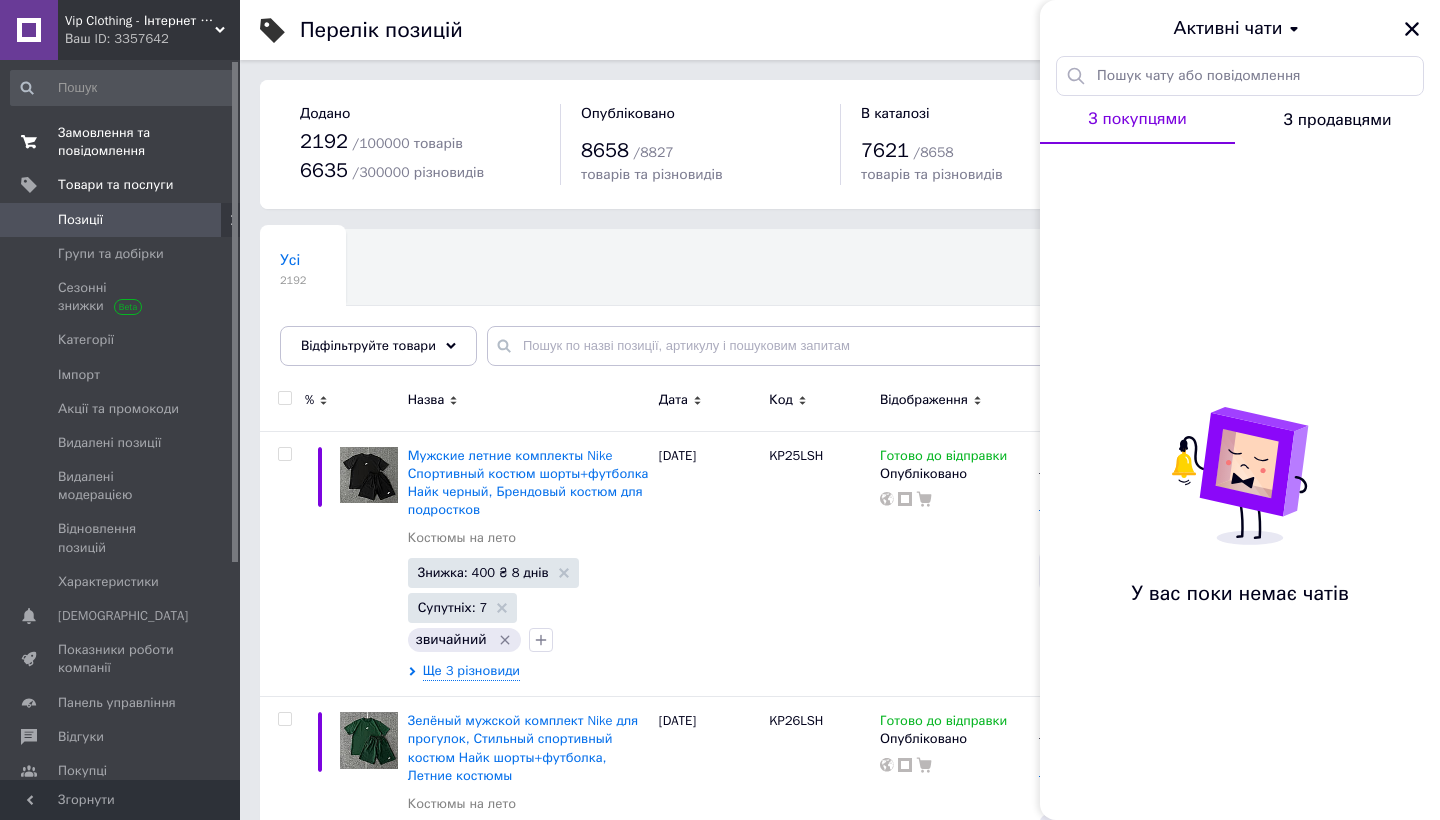 click on "Замовлення та повідомлення 0 0" at bounding box center (123, 142) 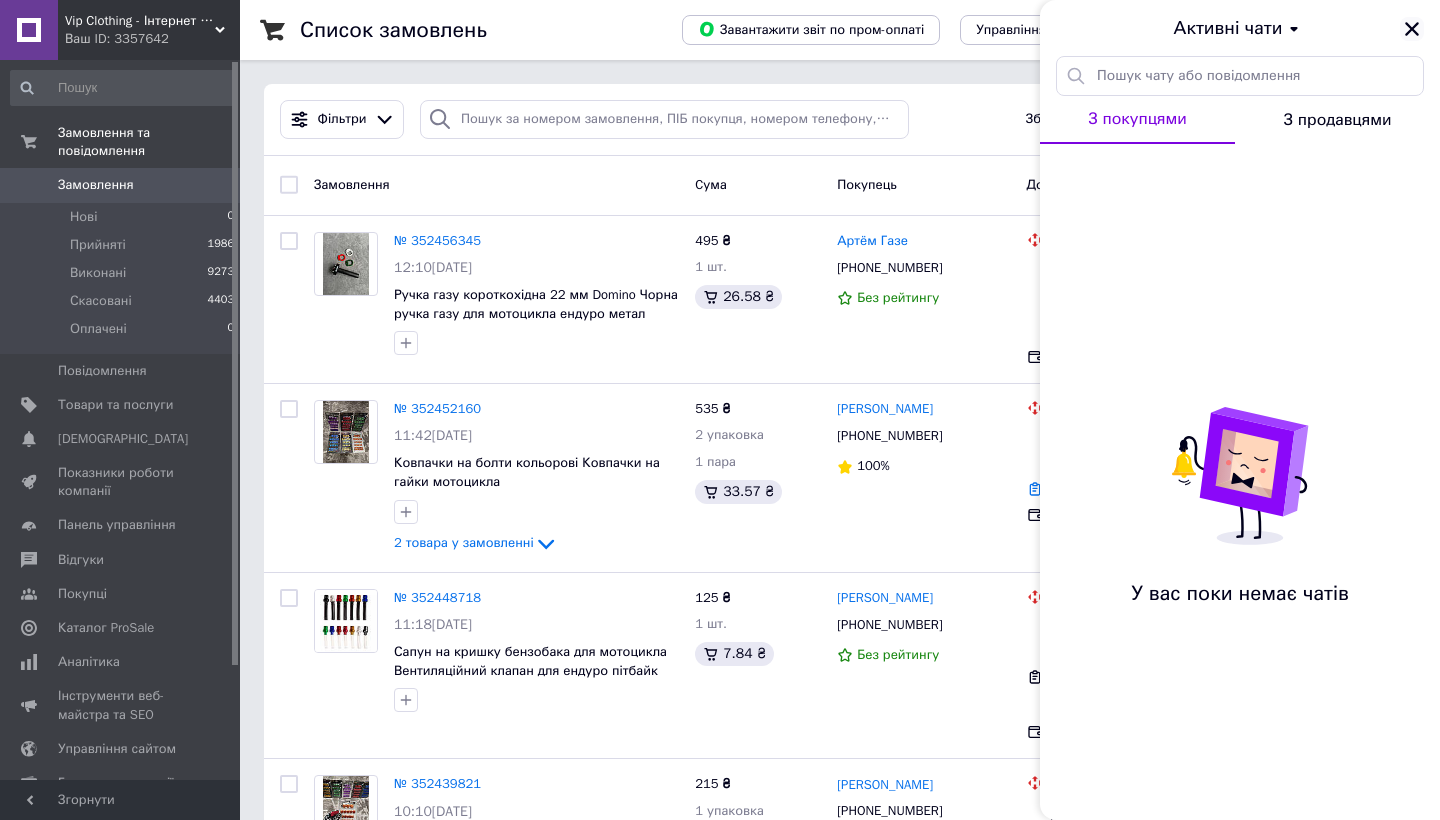 click 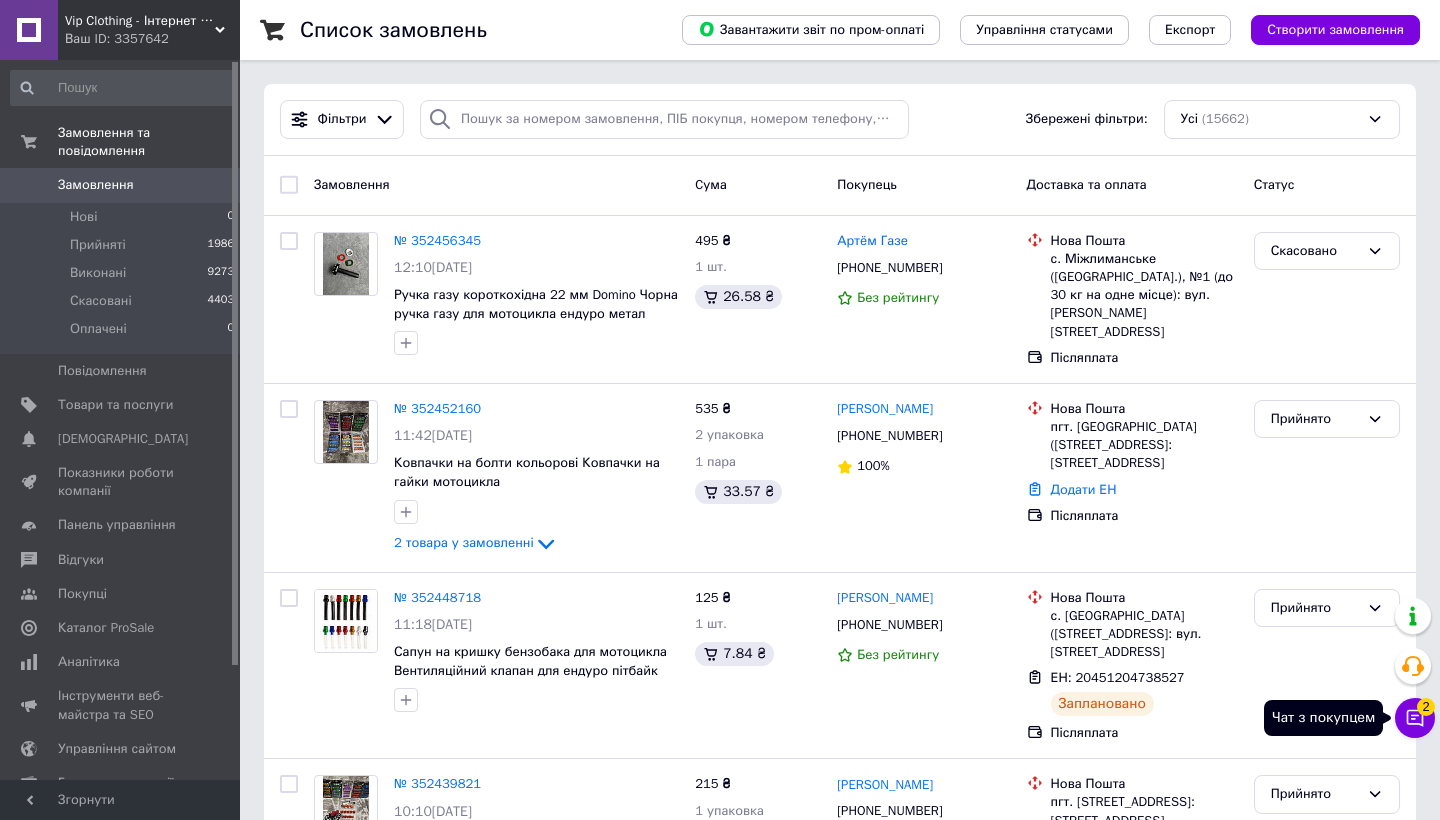 click 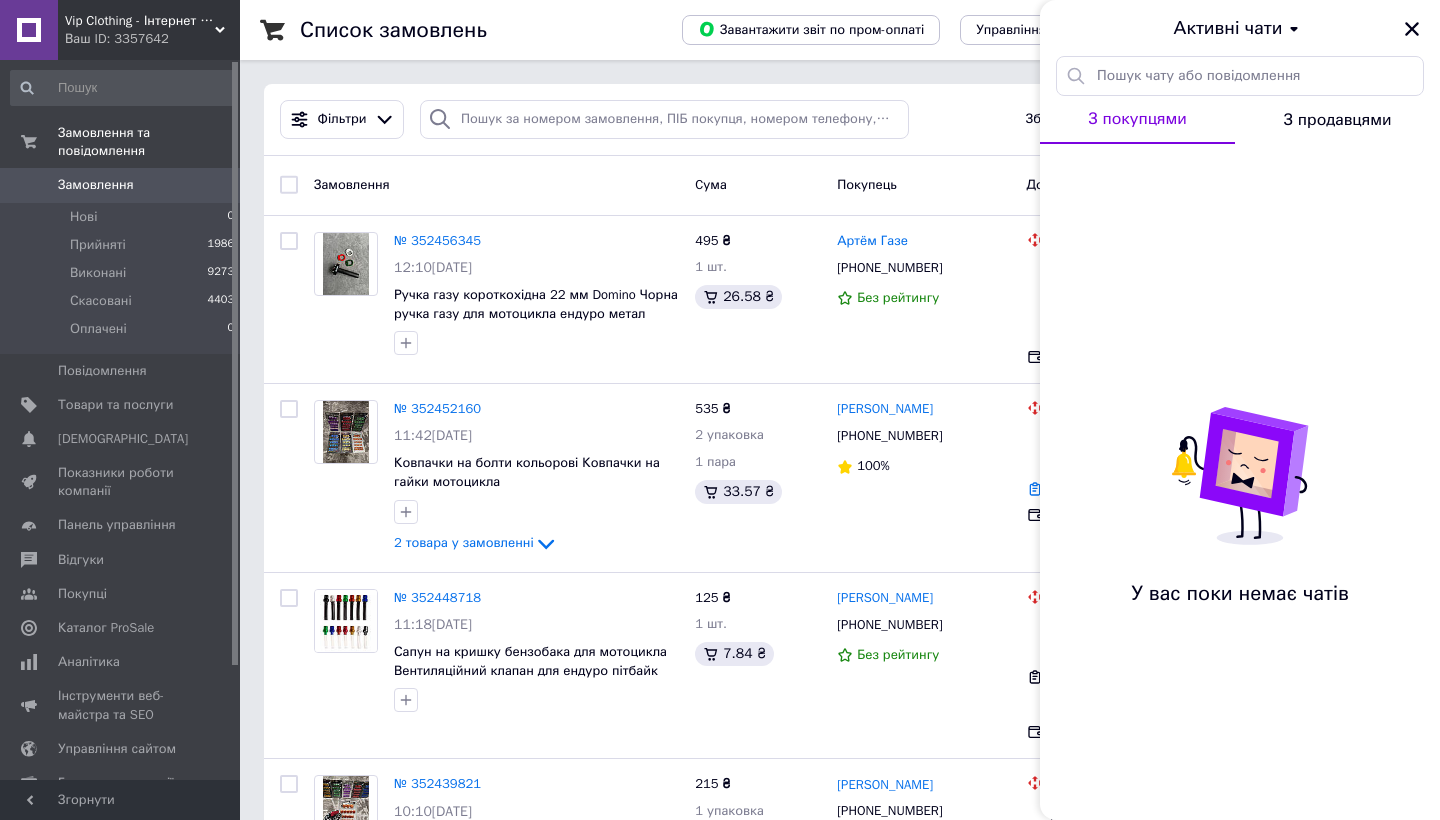 click on "З продавцями" at bounding box center [1337, 120] 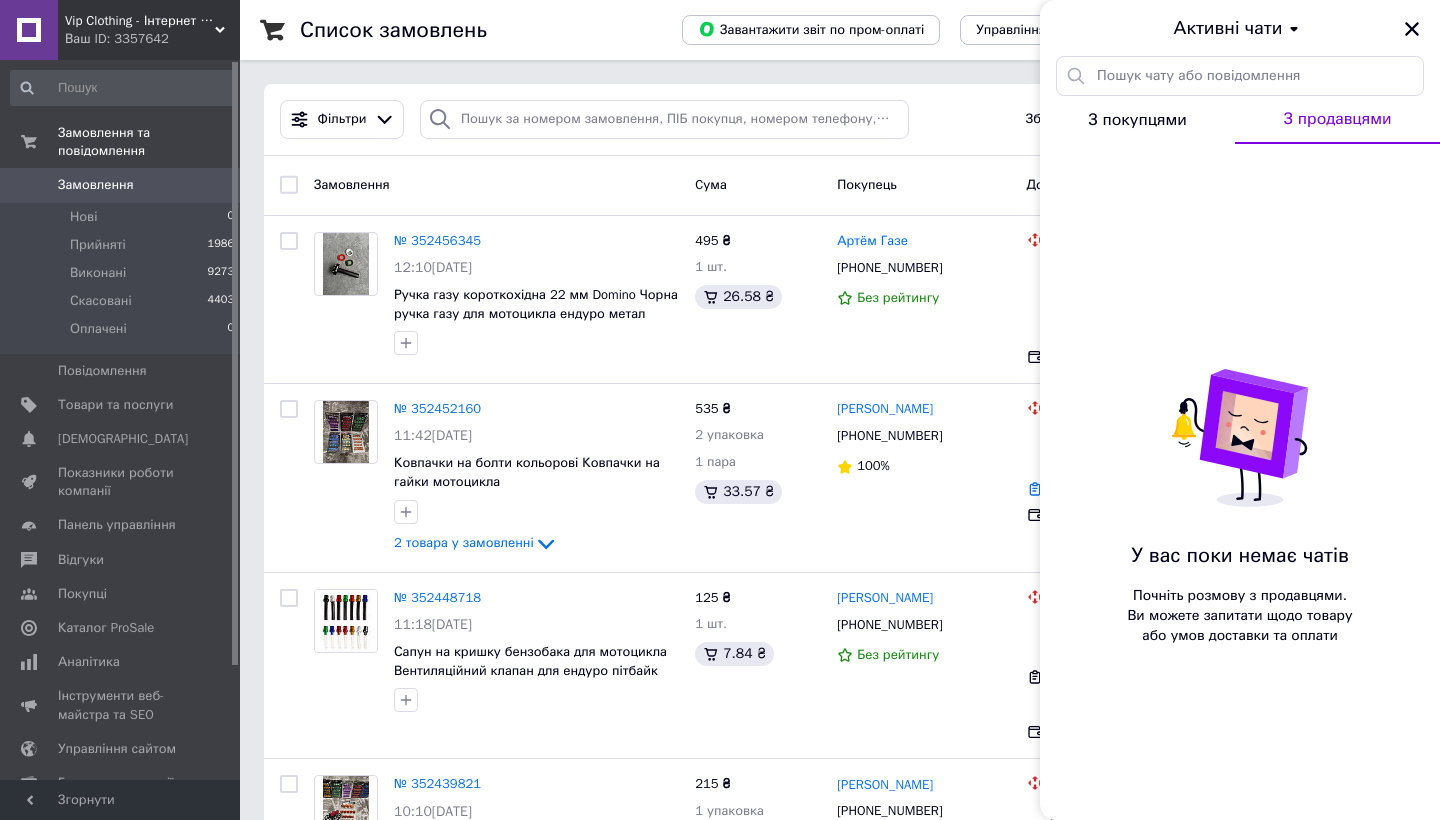 click on "З покупцями" at bounding box center (1137, 120) 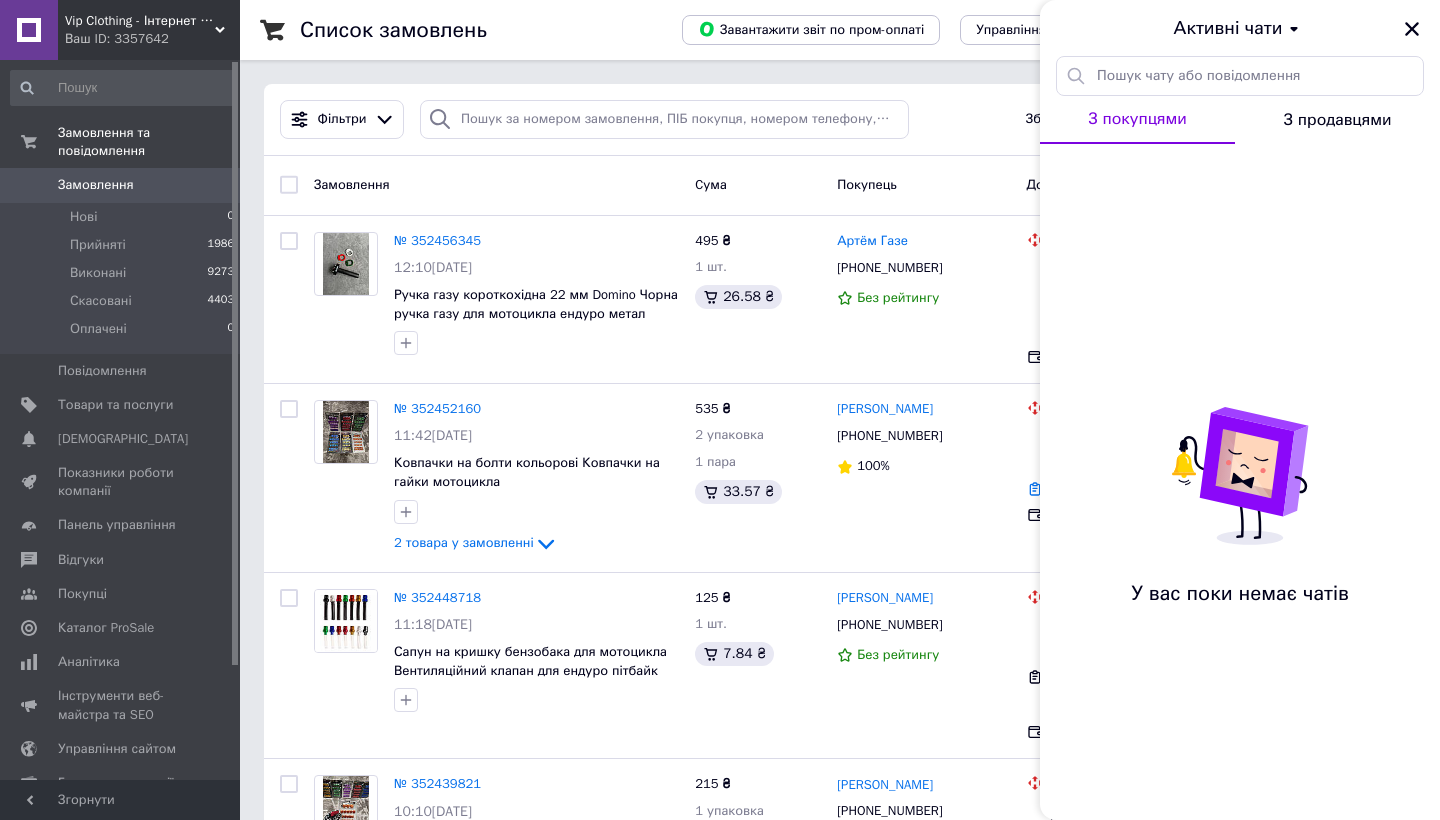 click on "Активні чати" at bounding box center (1228, 29) 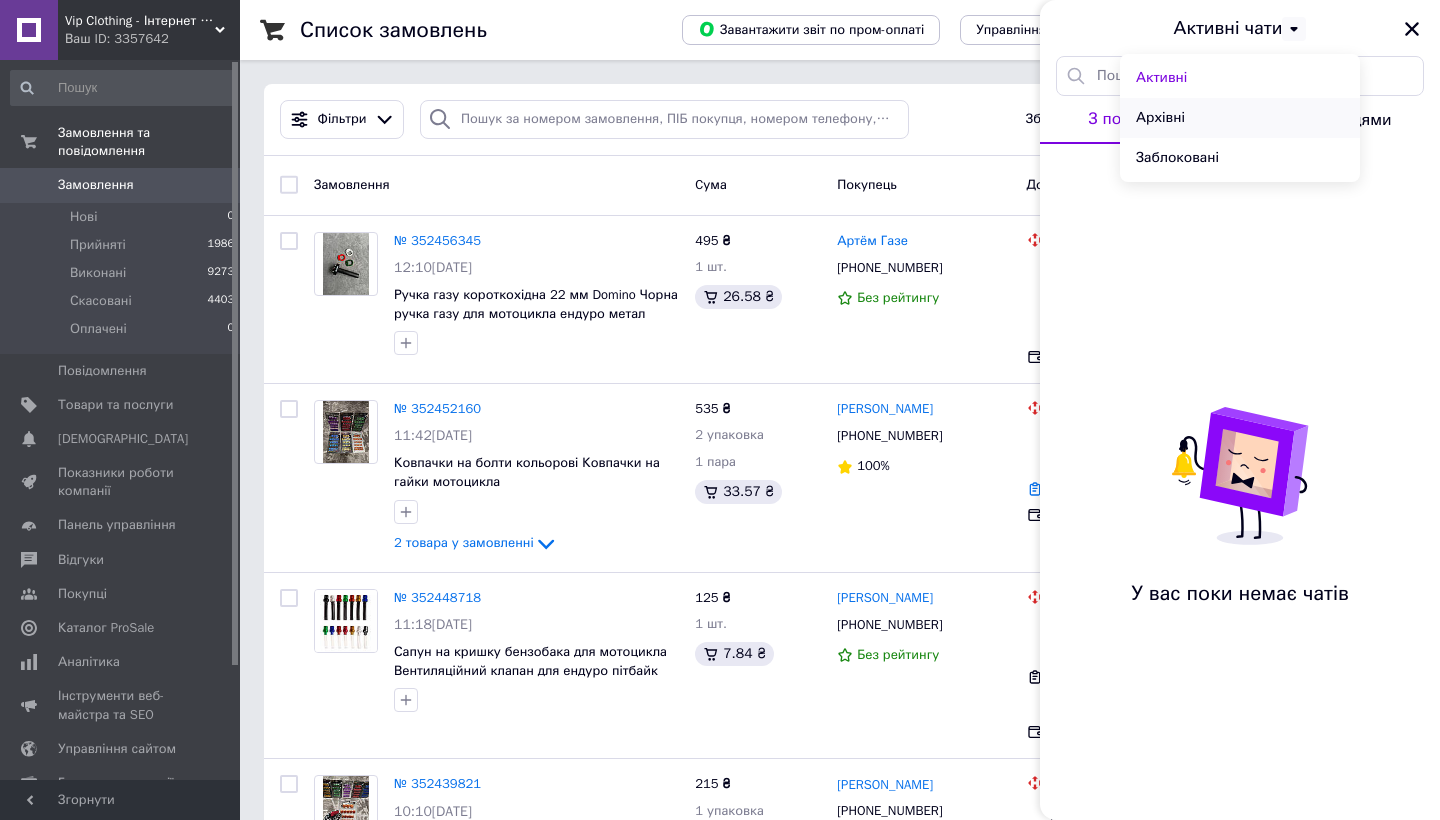 click on "Архівні" at bounding box center (1240, 118) 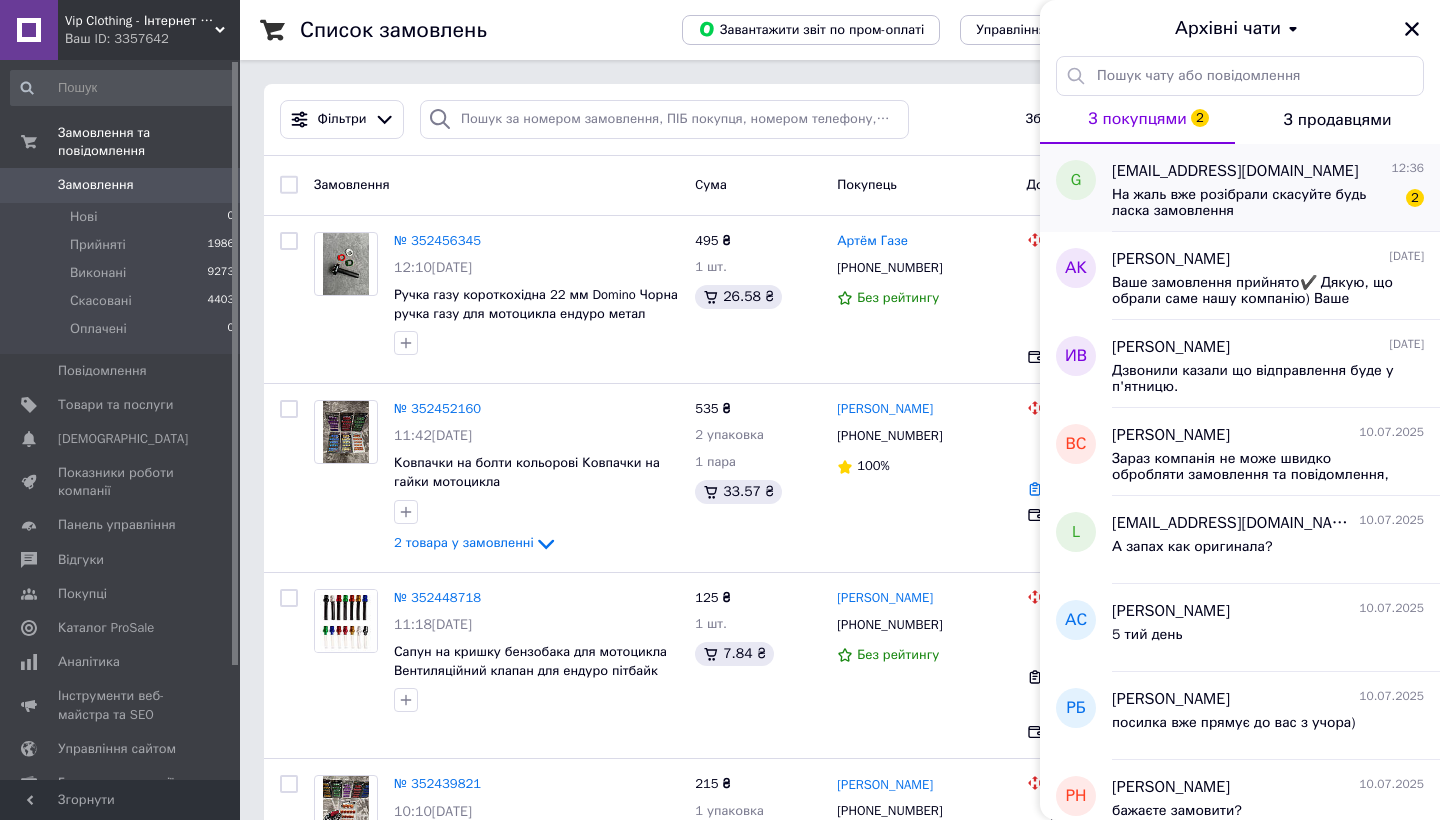 click on "[EMAIL_ADDRESS][DOMAIN_NAME] 12:36 На жаль вже розібрали скасуйте будь ласка замовлення 2" at bounding box center (1276, 188) 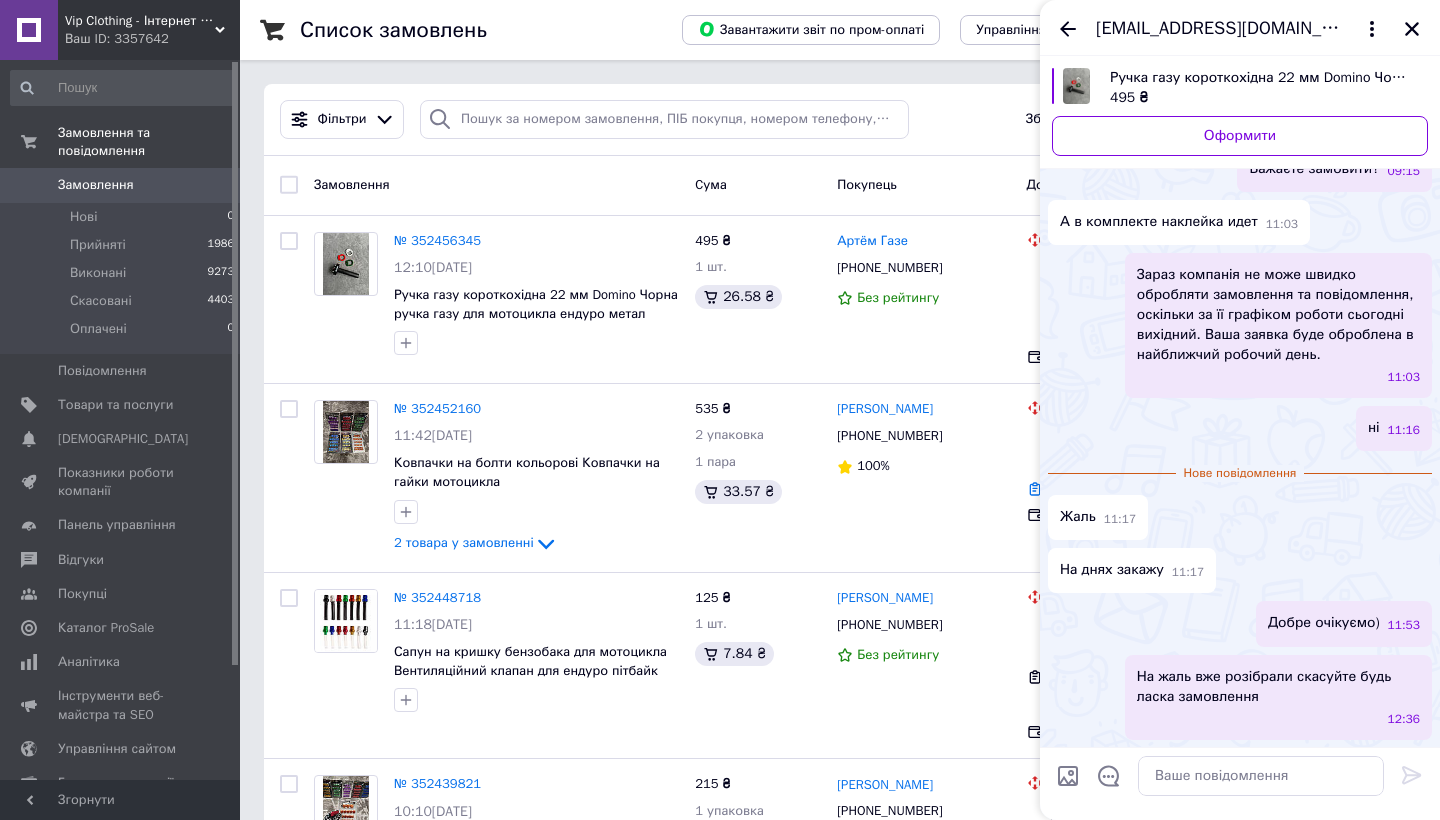 scroll, scrollTop: 526, scrollLeft: 0, axis: vertical 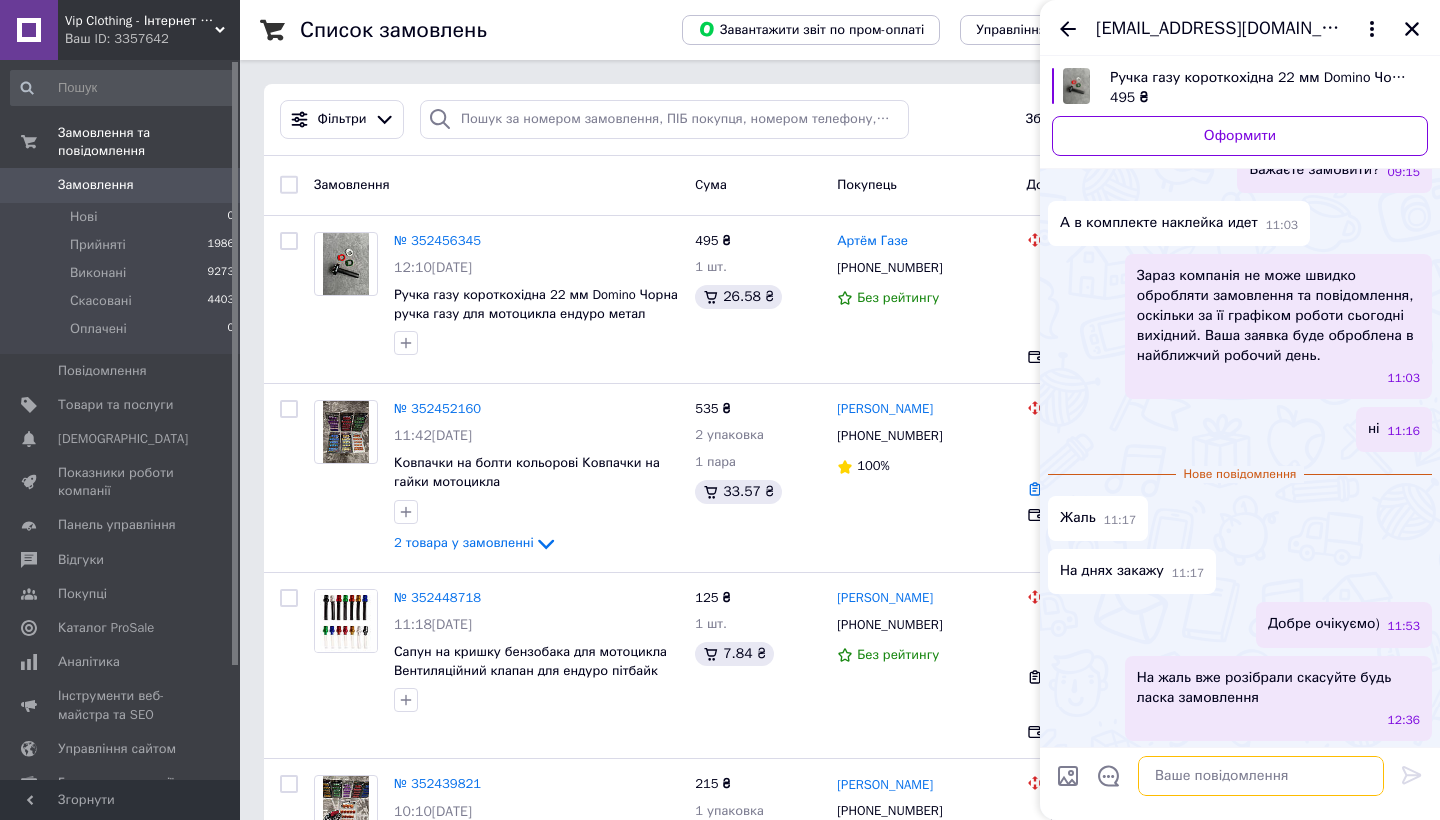 click at bounding box center [1261, 776] 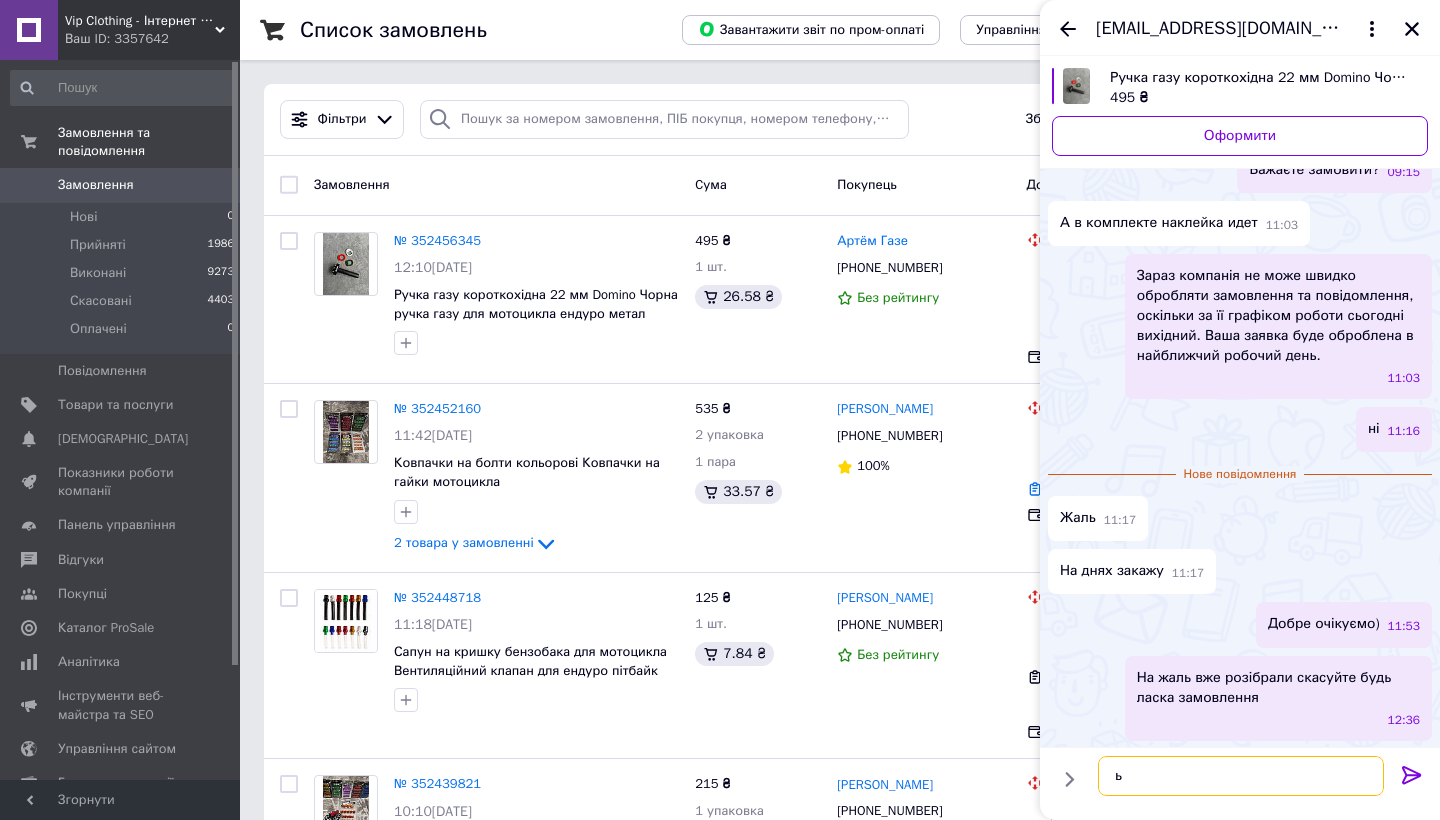 type on "ь" 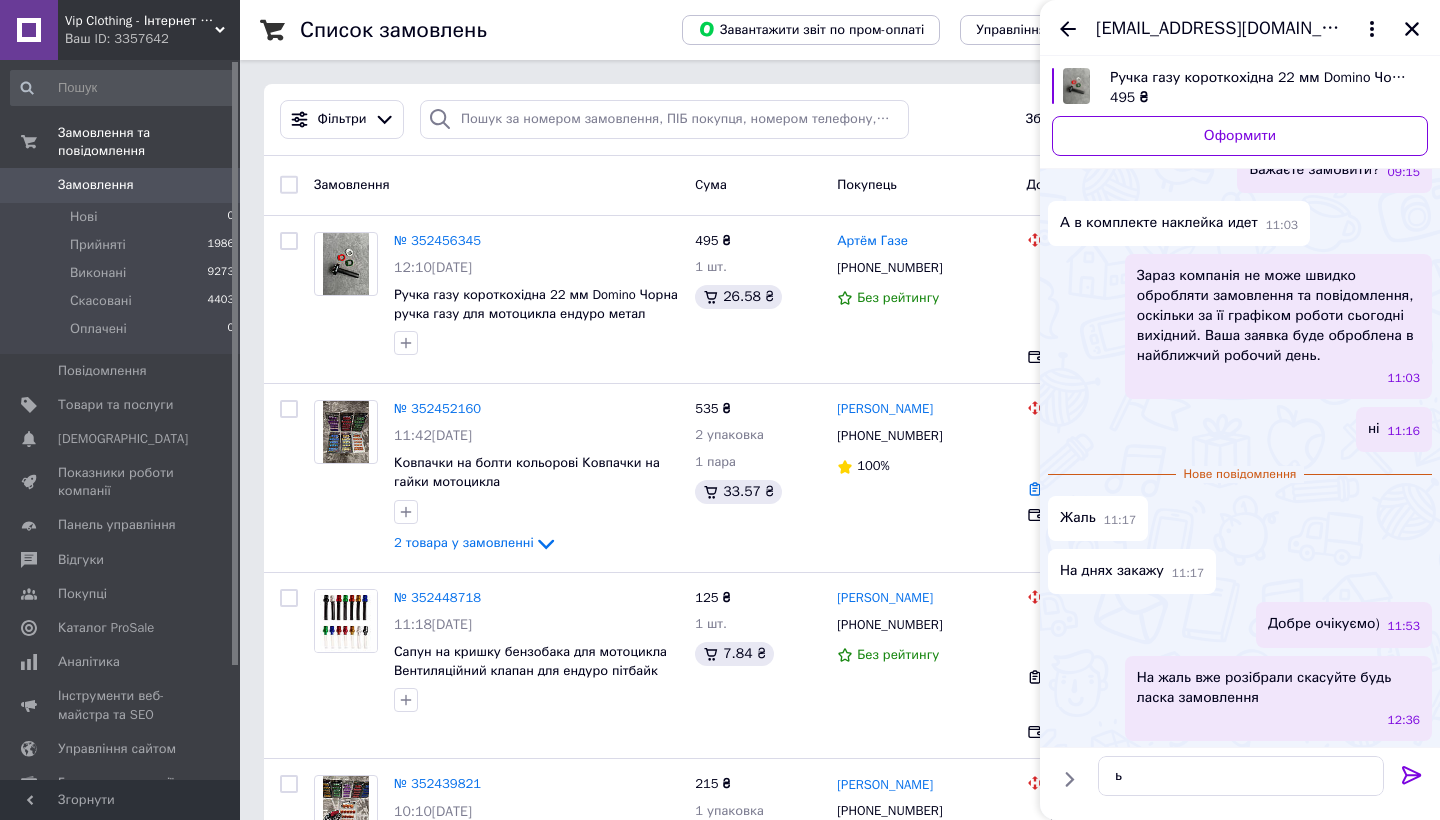 click on "[EMAIL_ADDRESS][DOMAIN_NAME]" at bounding box center [1240, 28] 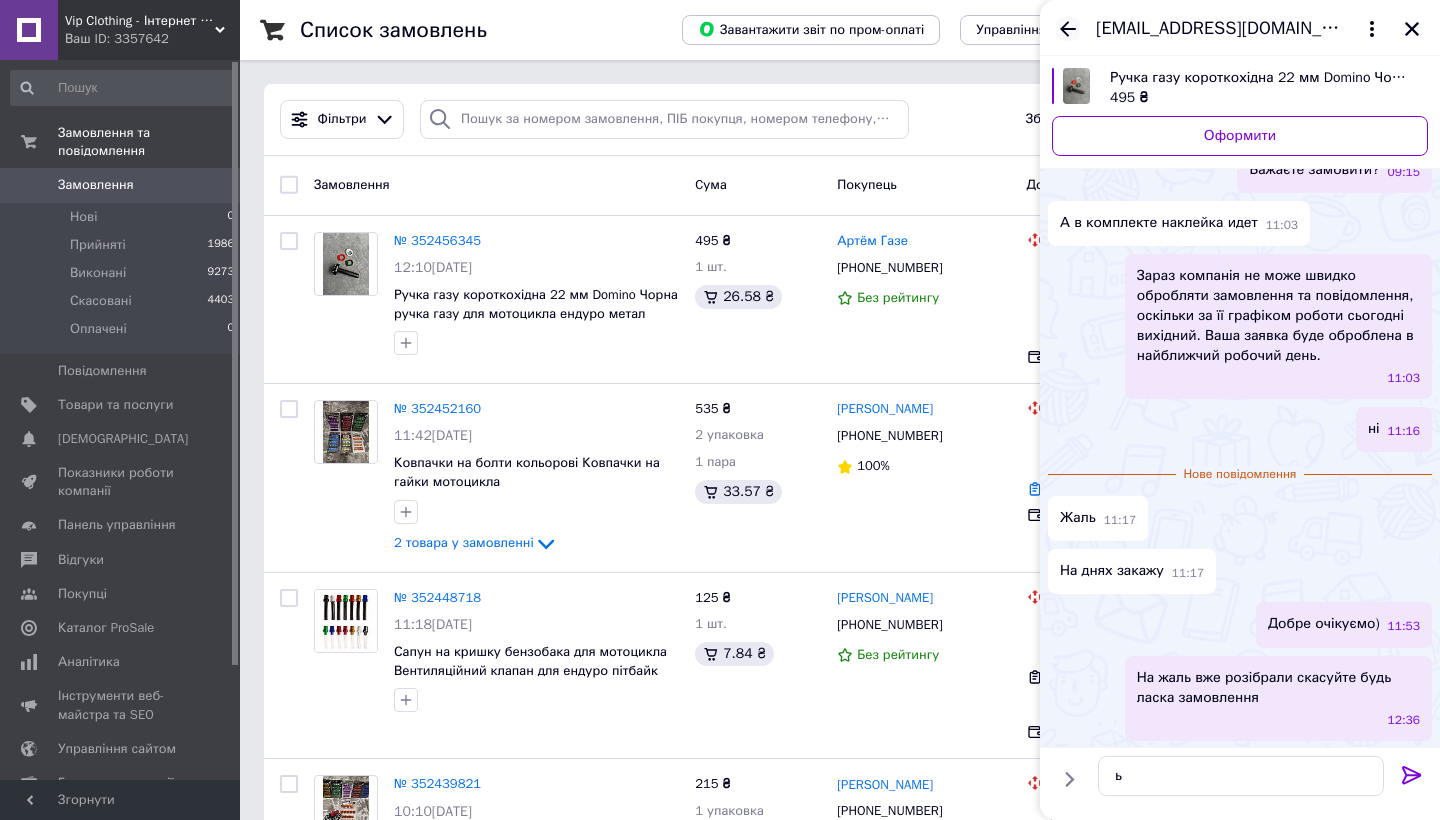 click 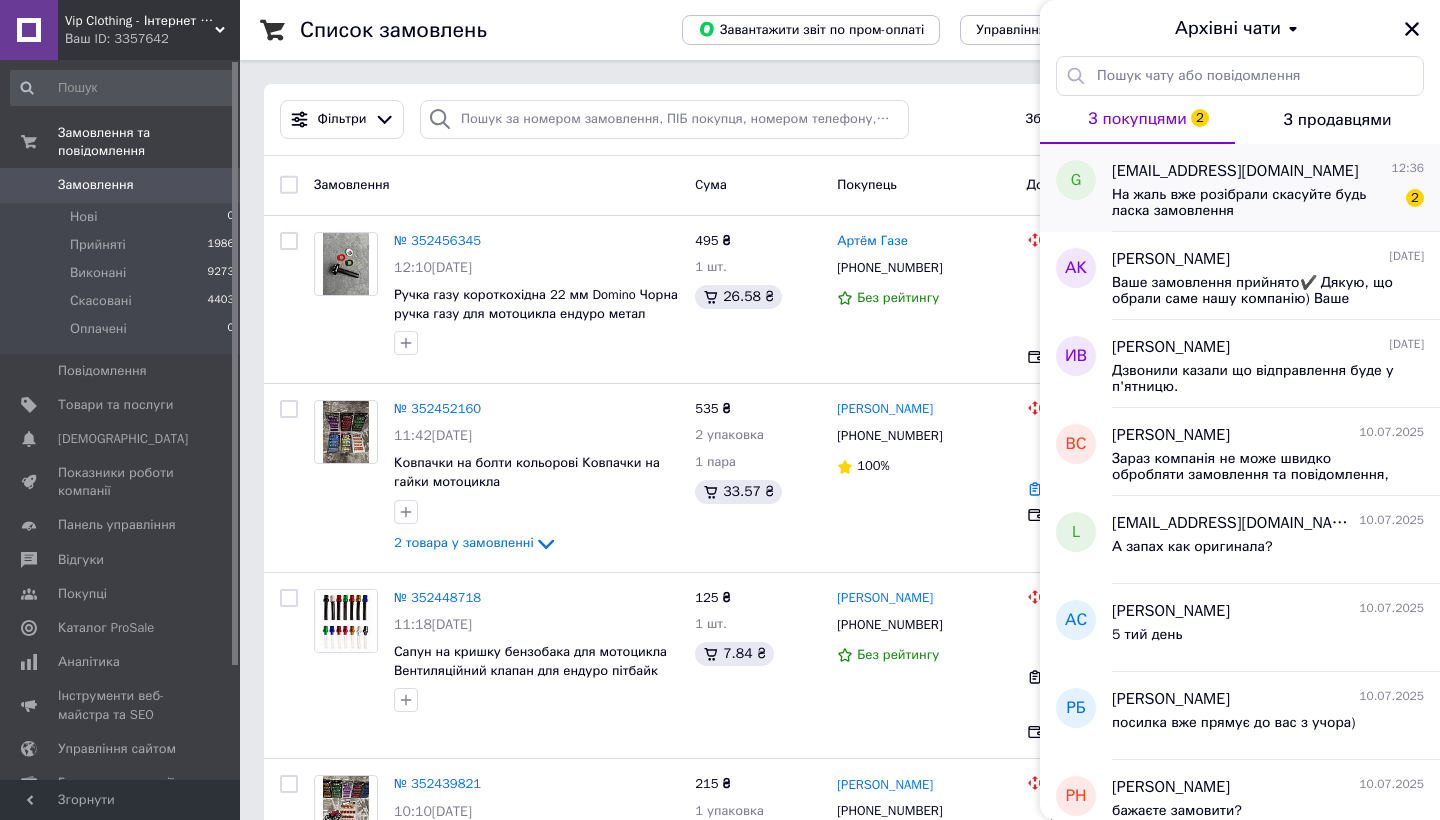click on "[EMAIL_ADDRESS][DOMAIN_NAME]" at bounding box center [1235, 171] 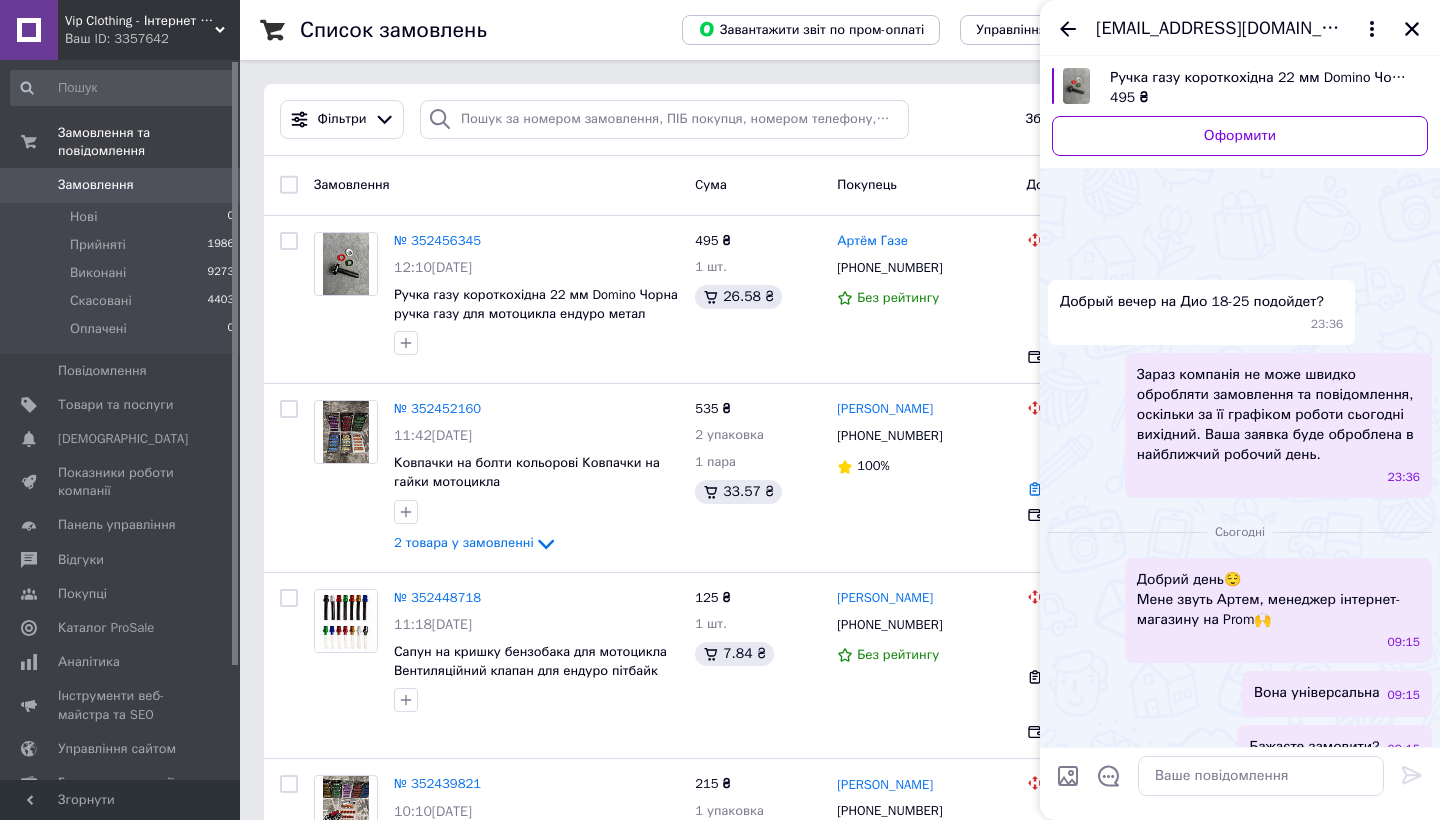 scroll, scrollTop: 577, scrollLeft: 0, axis: vertical 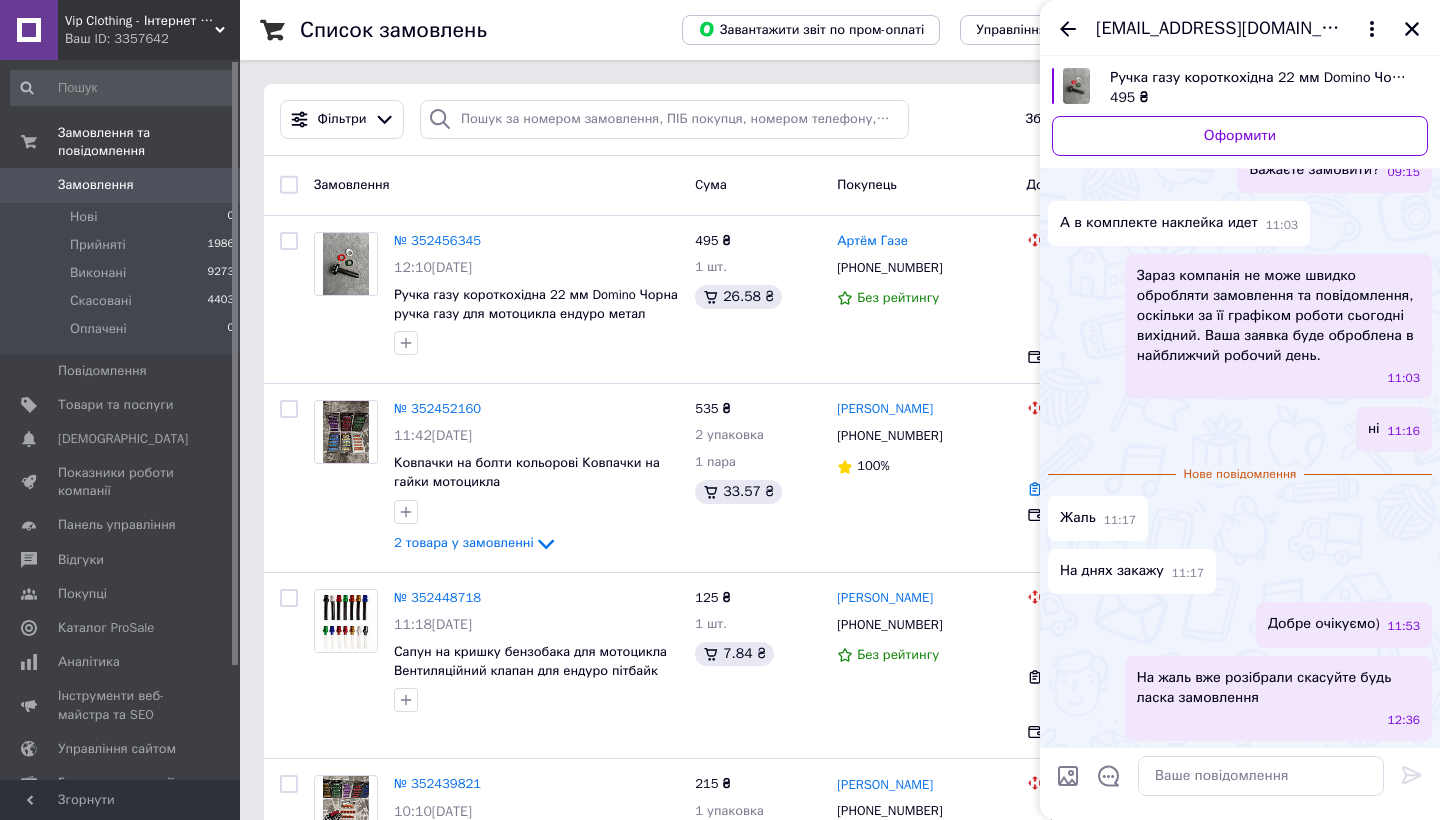 click on "Бажаєте замовити? 09:15" at bounding box center (1240, 170) 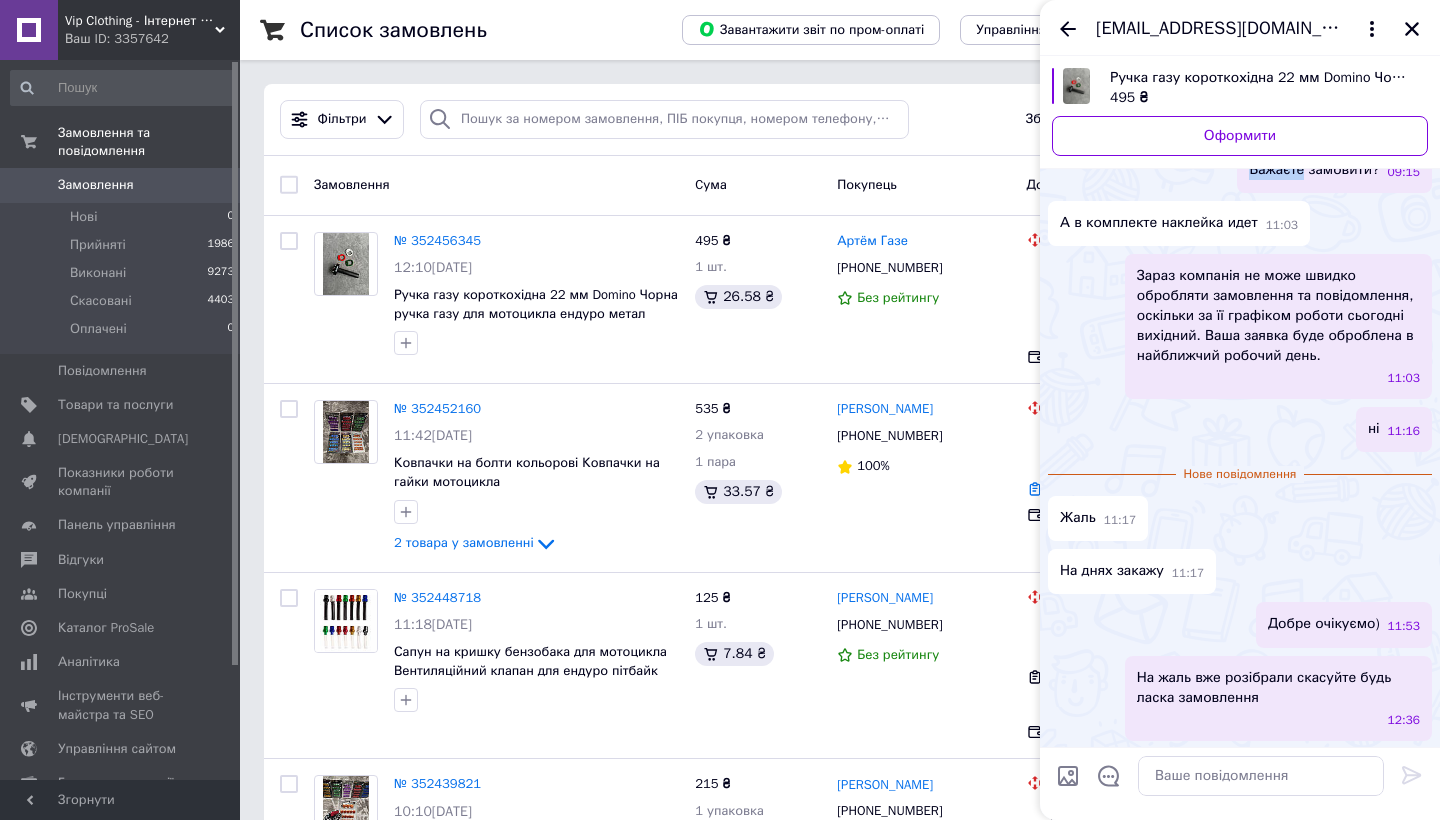 click on "Бажаєте замовити? 09:15" at bounding box center (1240, 170) 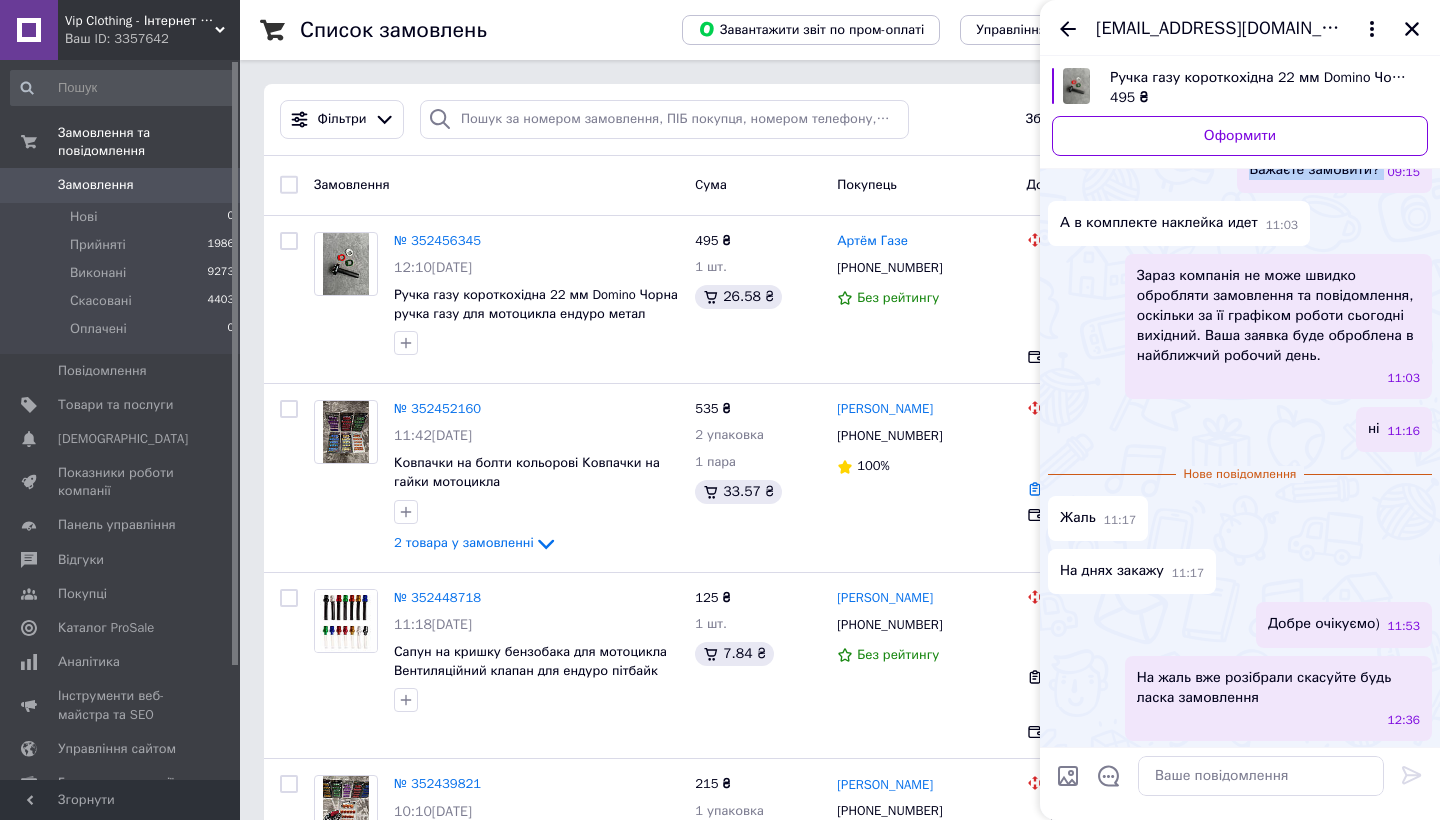 click on "Бажаєте замовити? 09:15" at bounding box center [1240, 170] 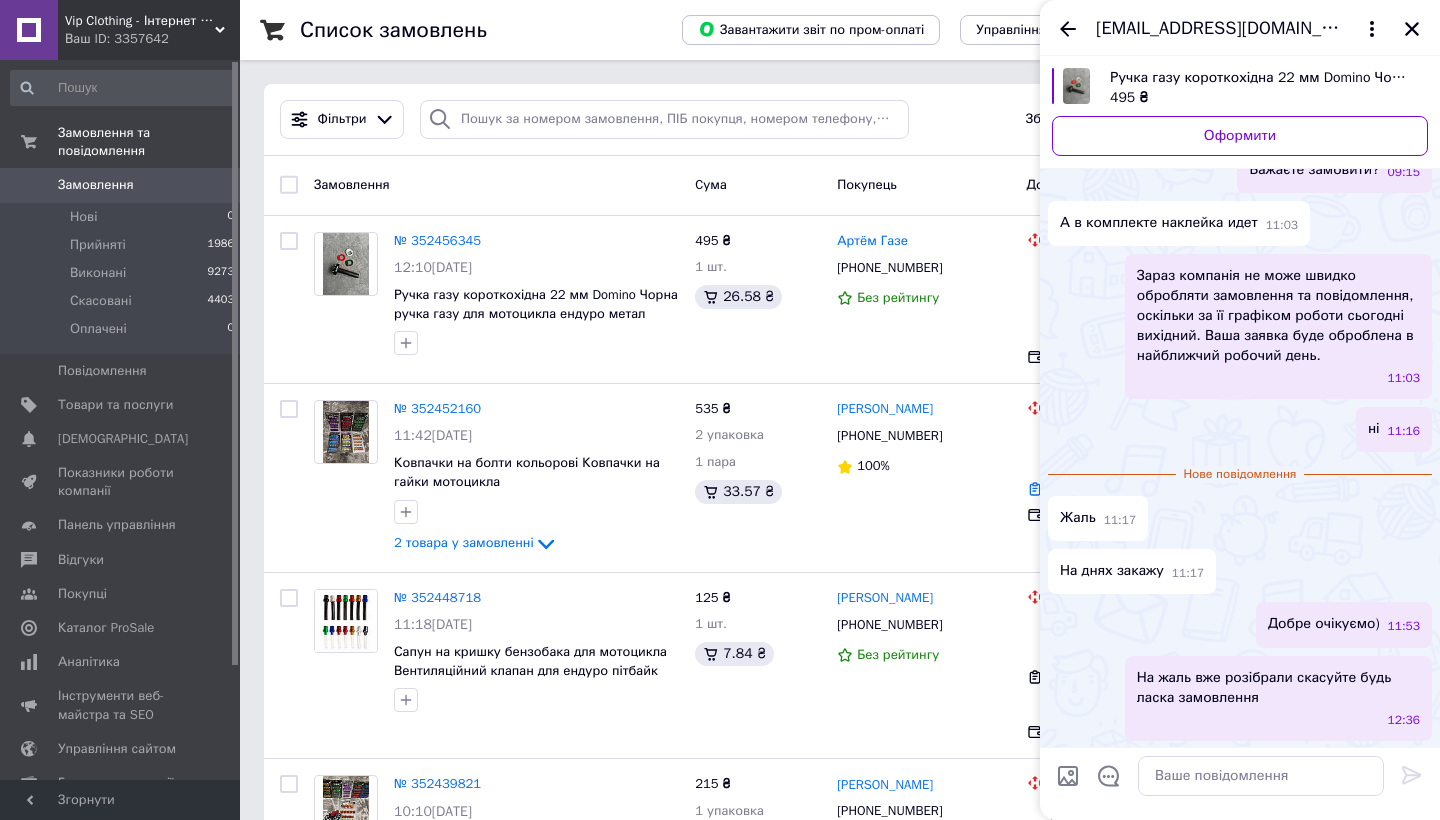 click on "[EMAIL_ADDRESS][DOMAIN_NAME]" at bounding box center [1240, 28] 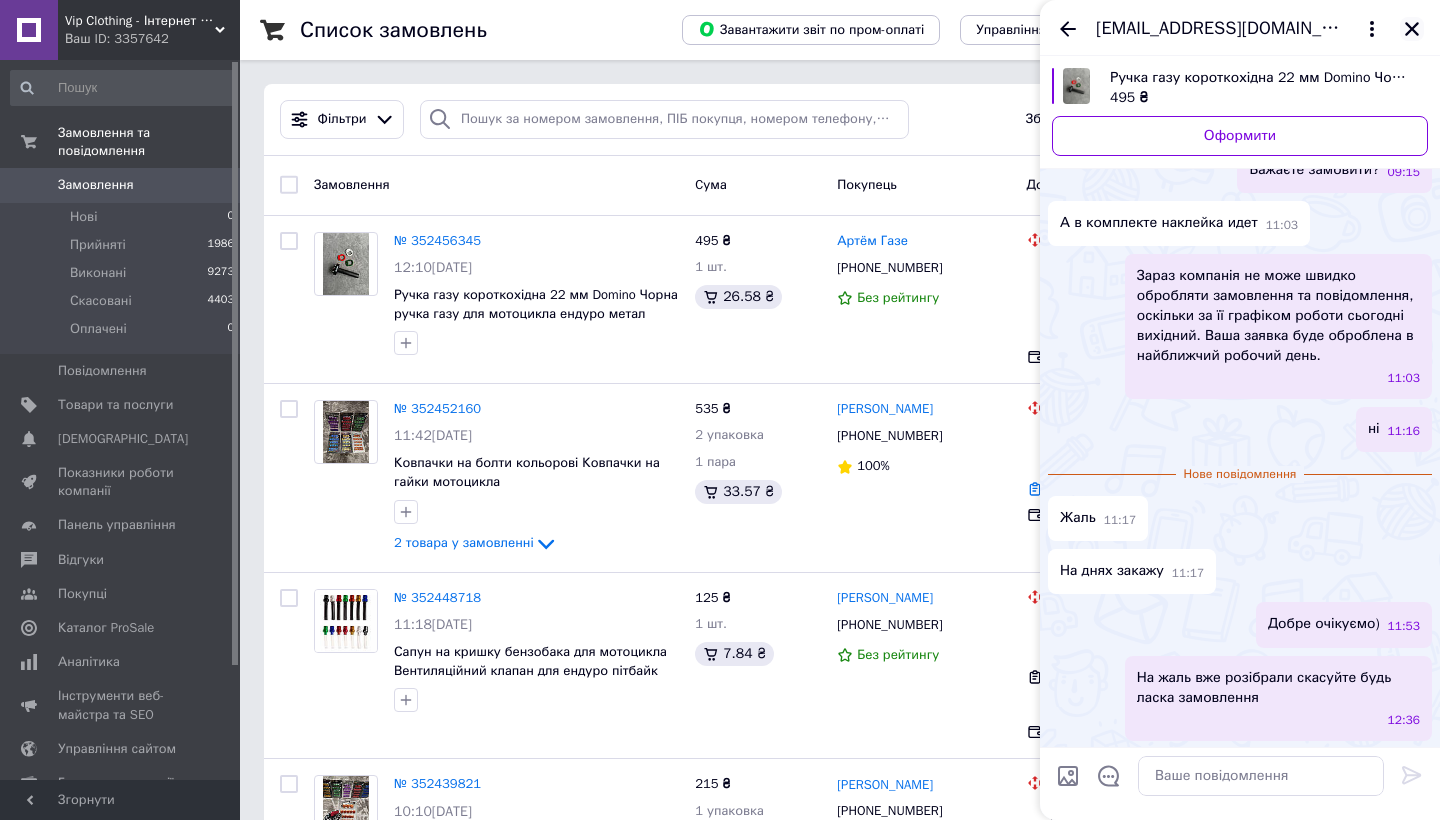 click 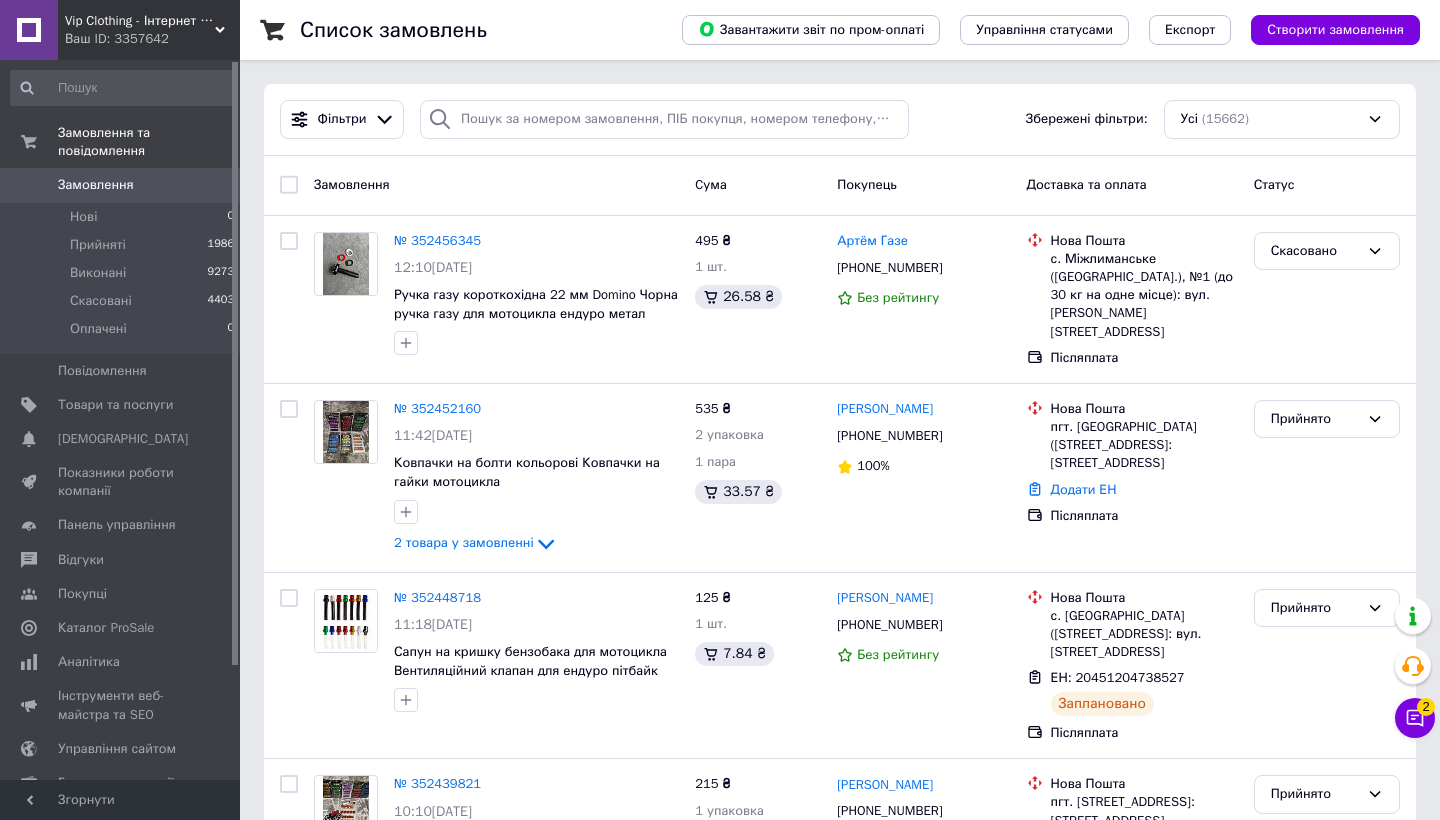 scroll, scrollTop: 0, scrollLeft: 0, axis: both 